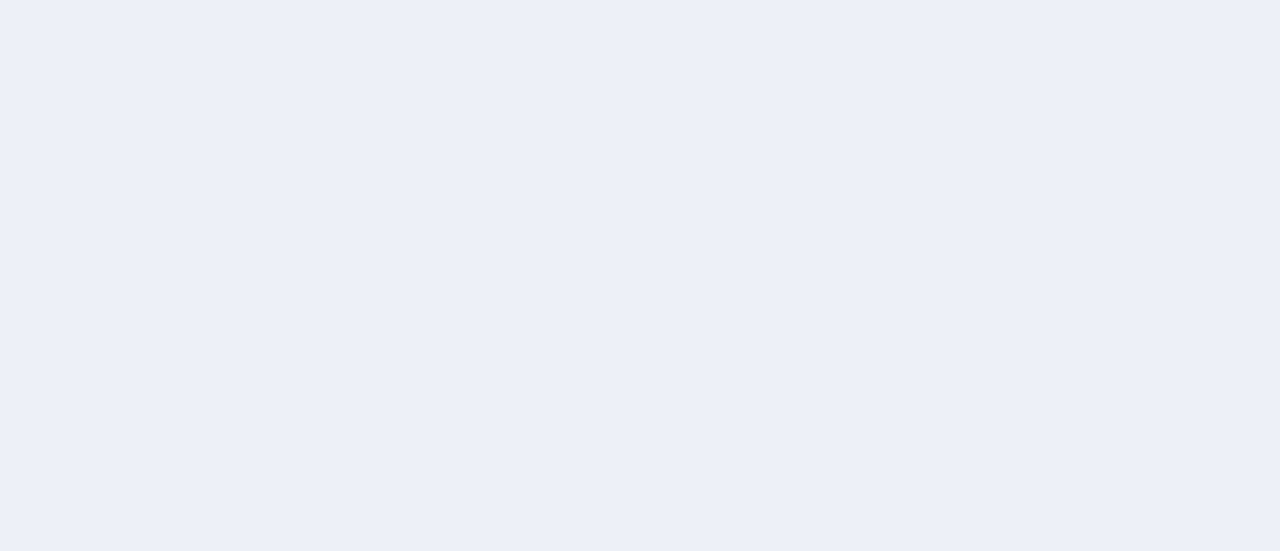 scroll, scrollTop: 0, scrollLeft: 0, axis: both 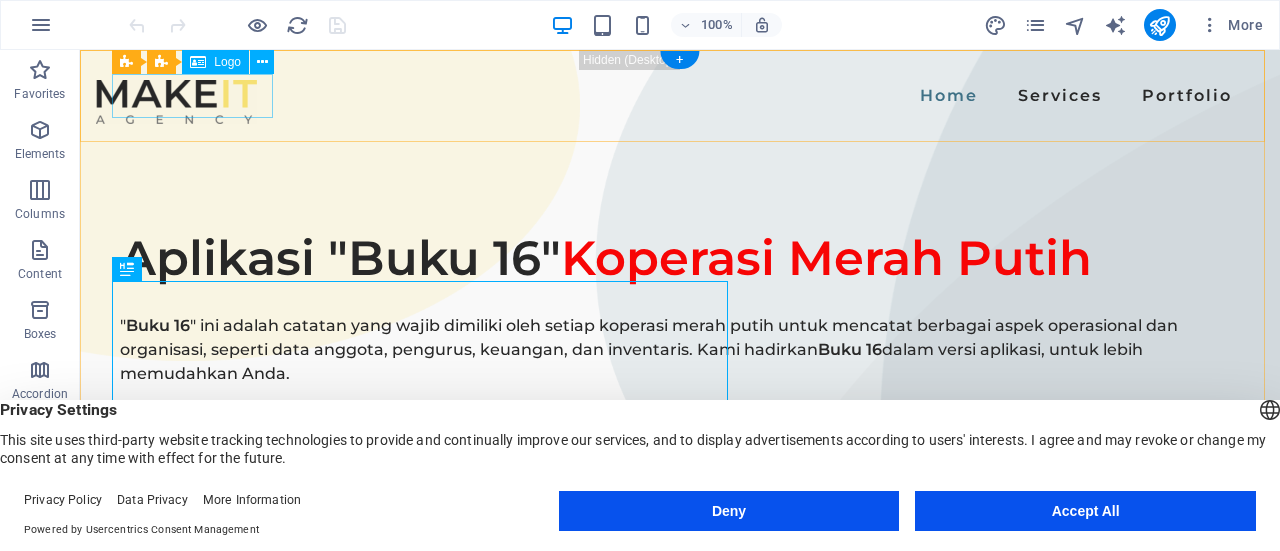 click at bounding box center (176, 102) 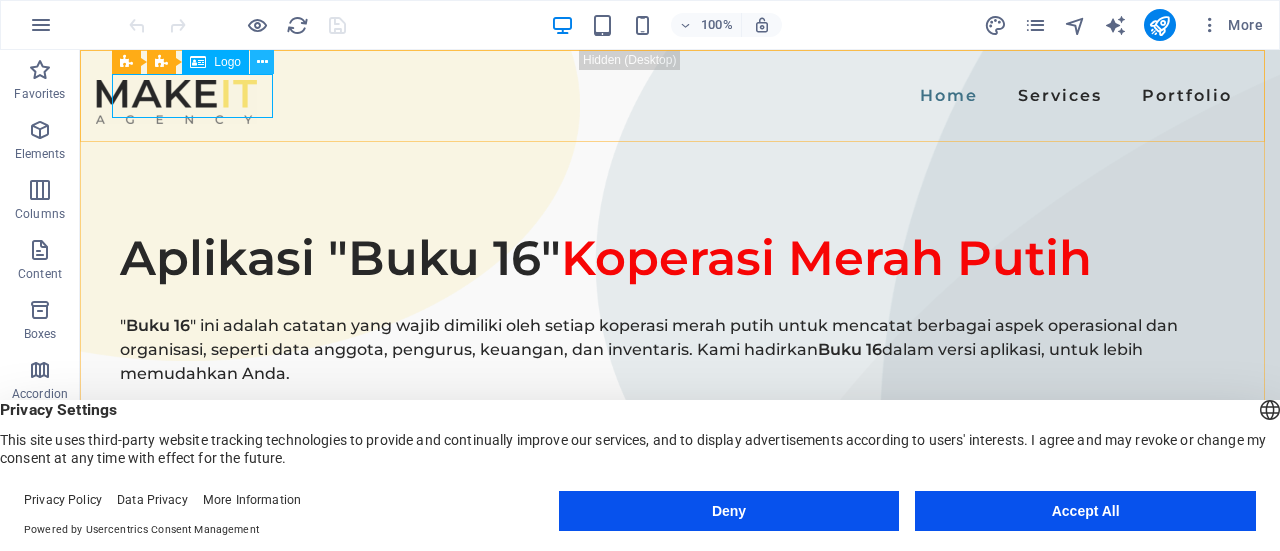click at bounding box center (262, 62) 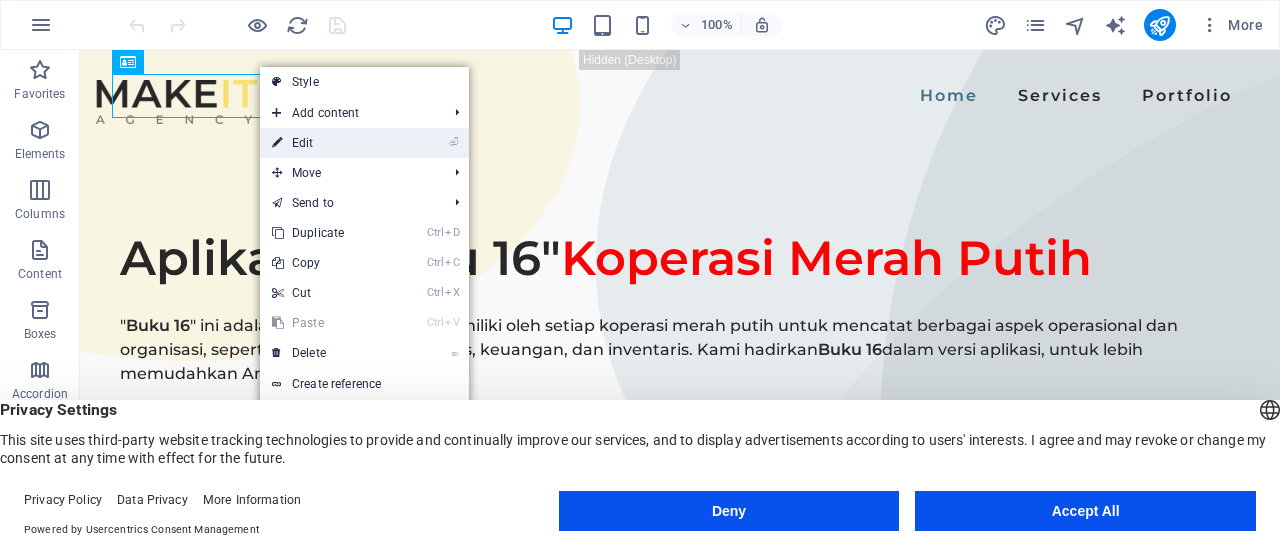 click on "⏎  Edit" at bounding box center (327, 143) 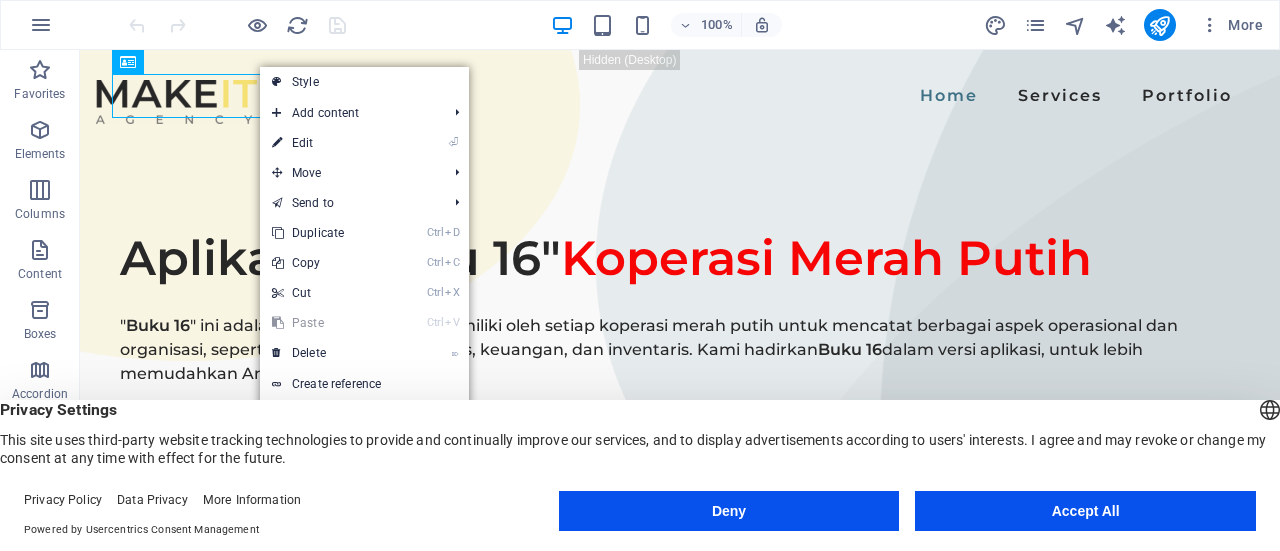 select on "px" 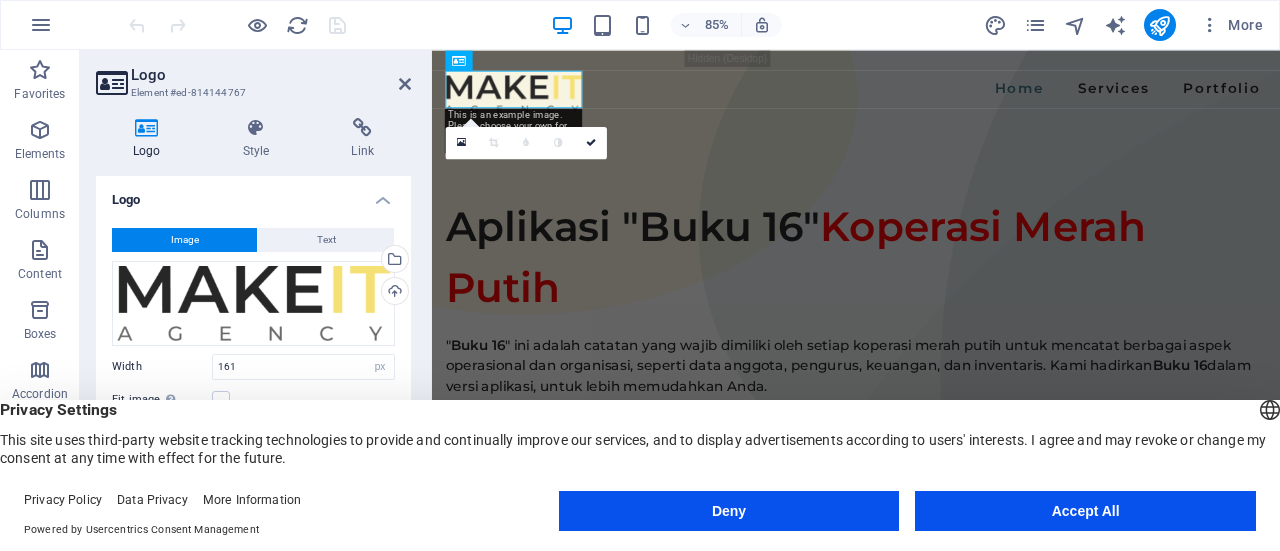 click on "Image" at bounding box center (184, 240) 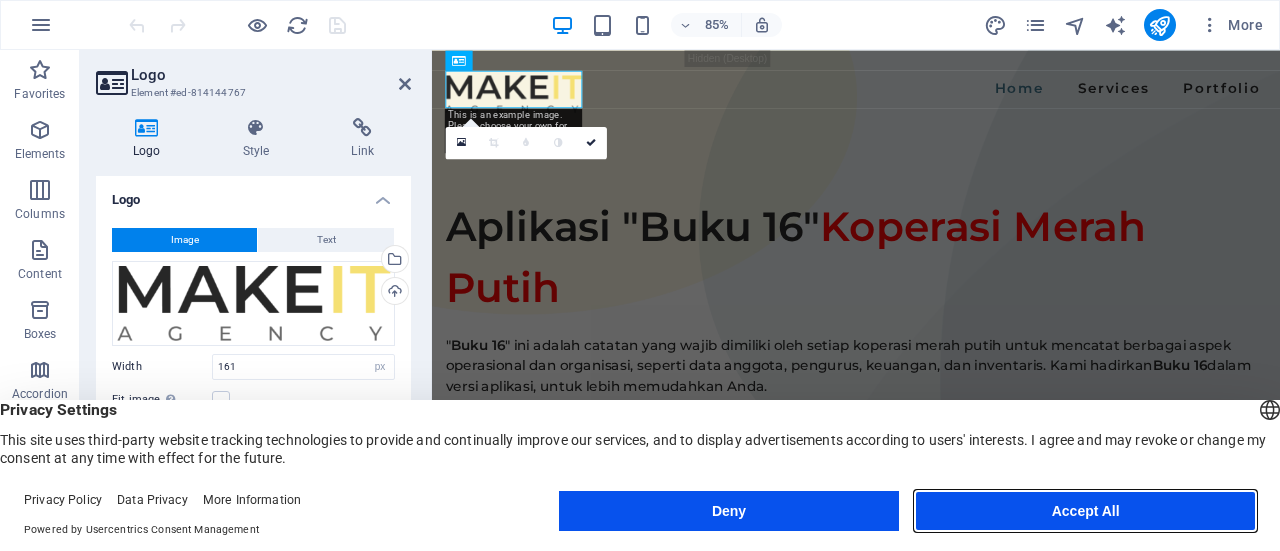 drag, startPoint x: 976, startPoint y: 518, endPoint x: 149, endPoint y: 453, distance: 829.5505 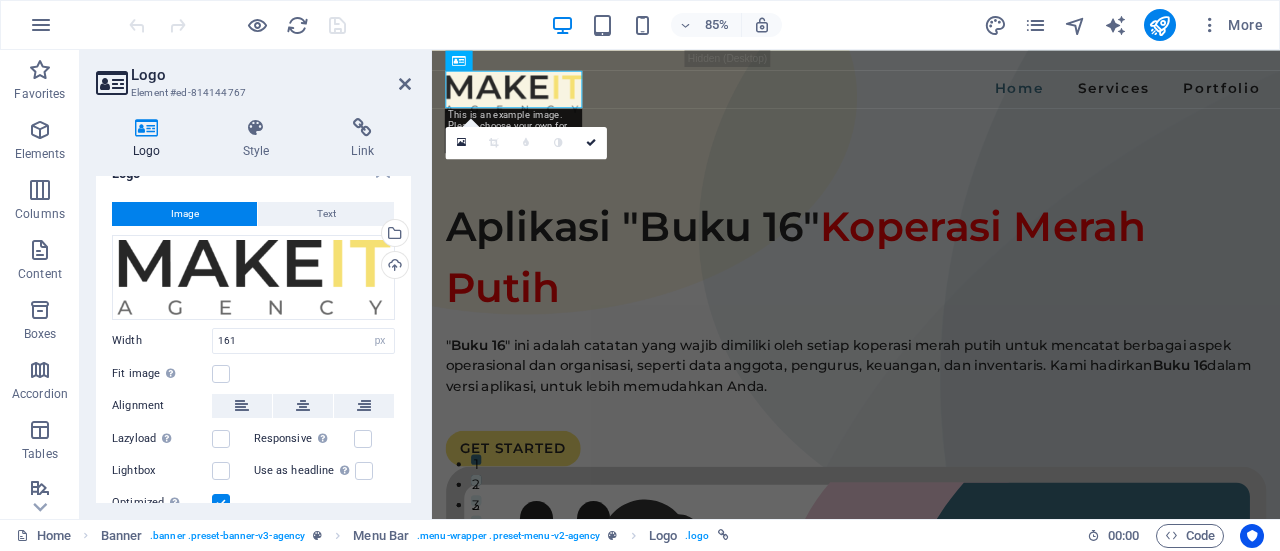 scroll, scrollTop: 0, scrollLeft: 0, axis: both 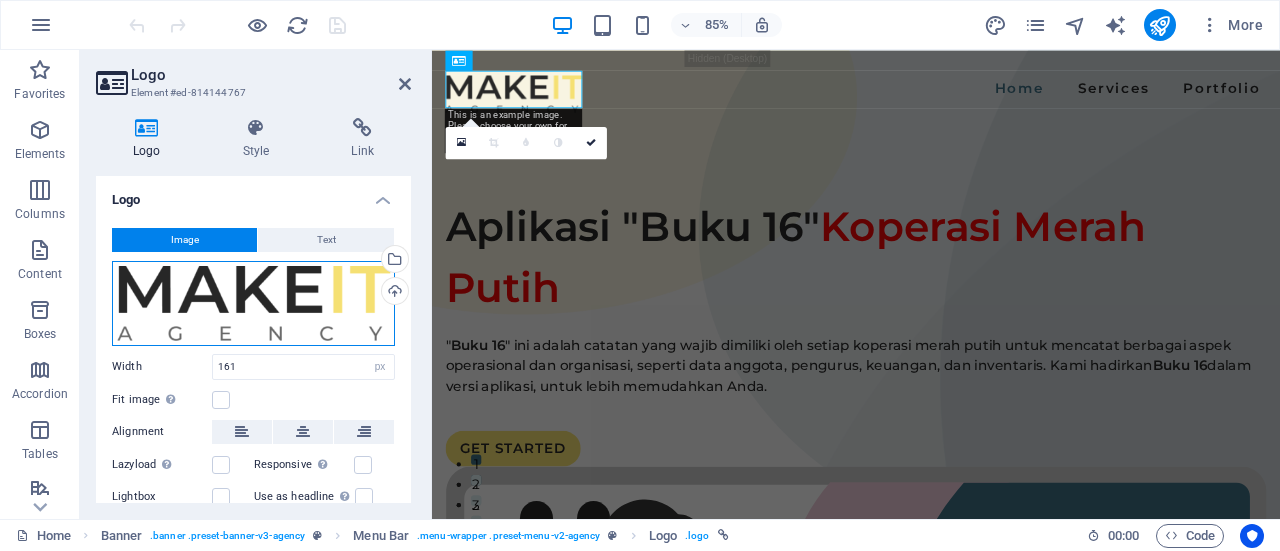 click on "Drag files here, click to choose files or select files from Files or our free stock photos & videos" at bounding box center [253, 303] 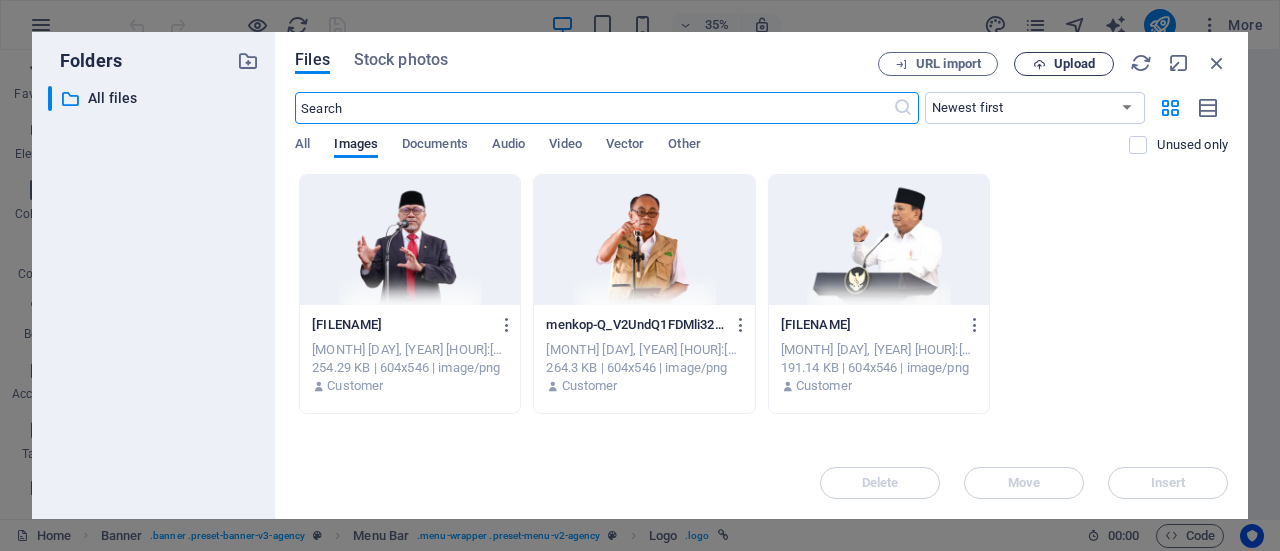 click on "Upload" at bounding box center (1074, 64) 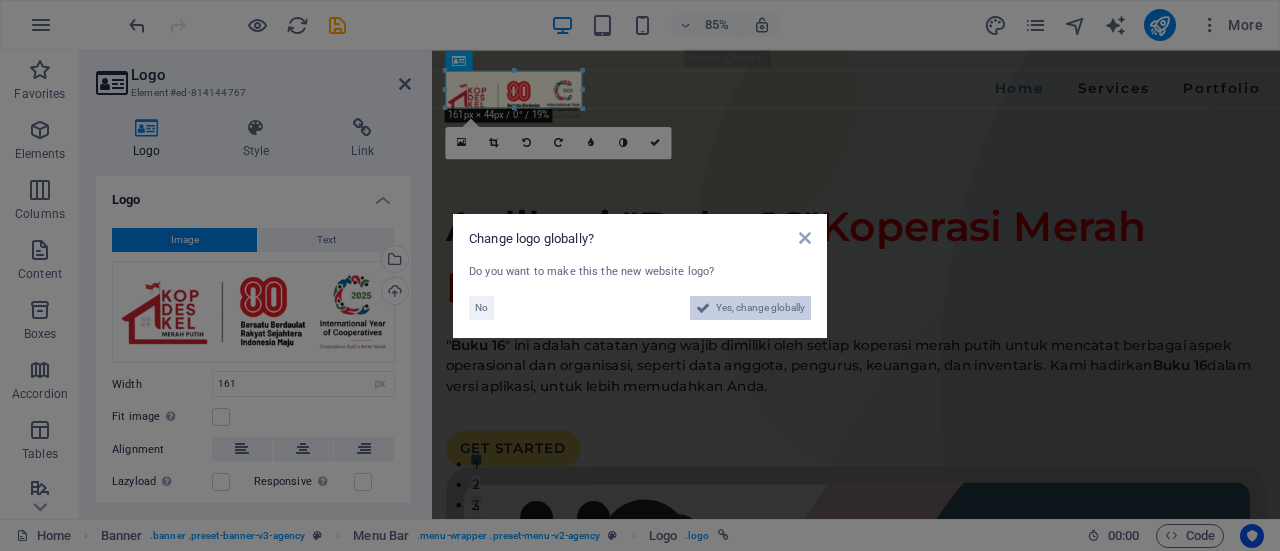 click on "Yes, change globally" at bounding box center (760, 308) 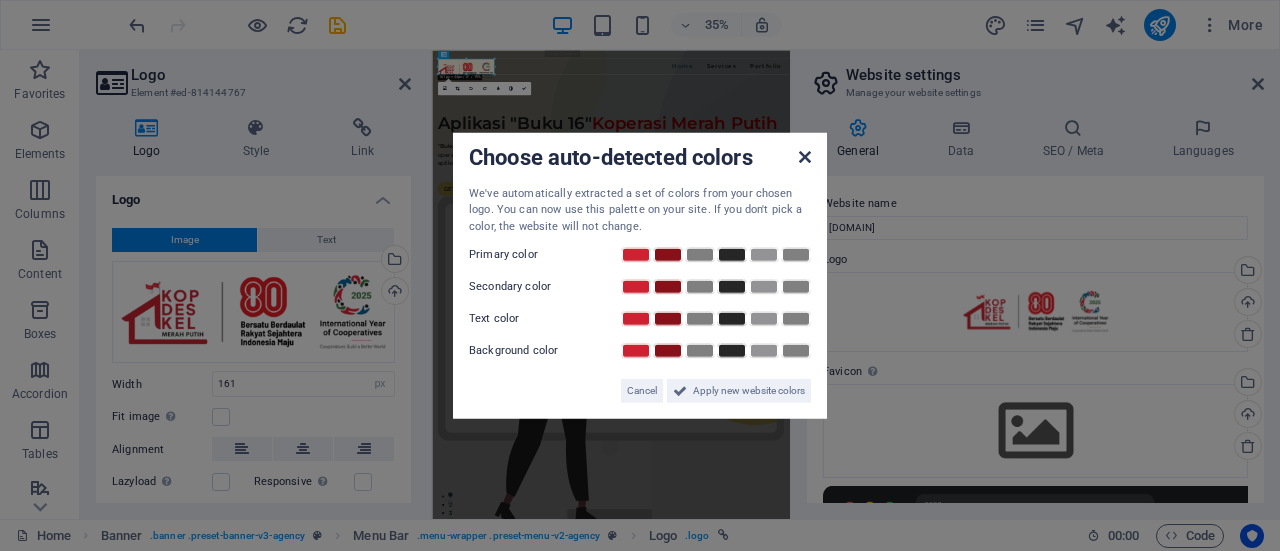 click at bounding box center [805, 156] 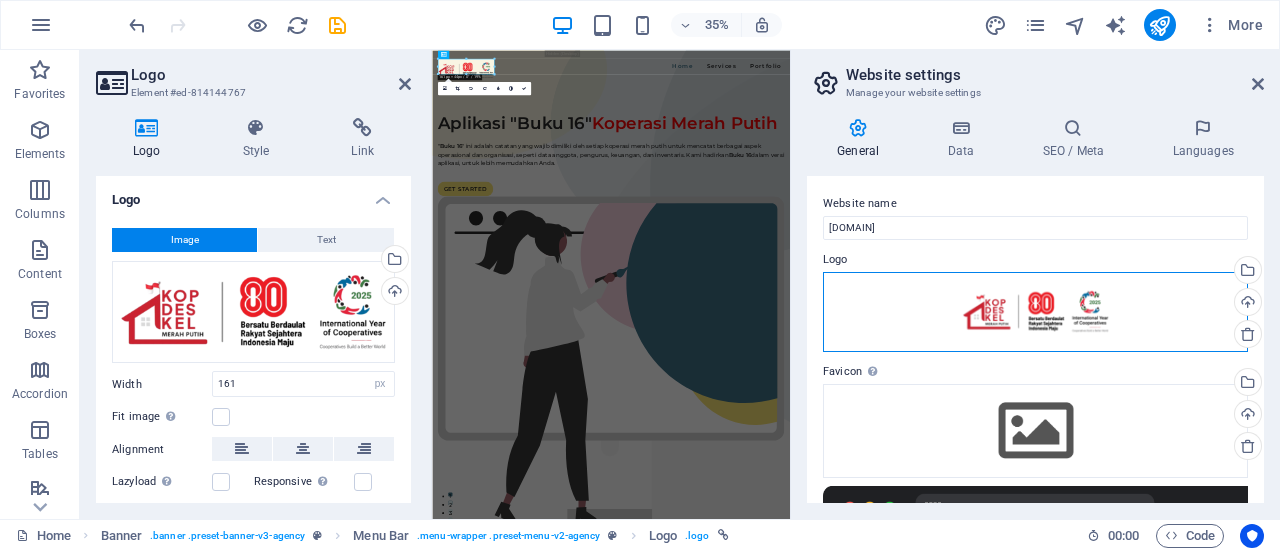 click on "Drag files here, click to choose files or select files from Files or our free stock photos & videos" at bounding box center (1035, 312) 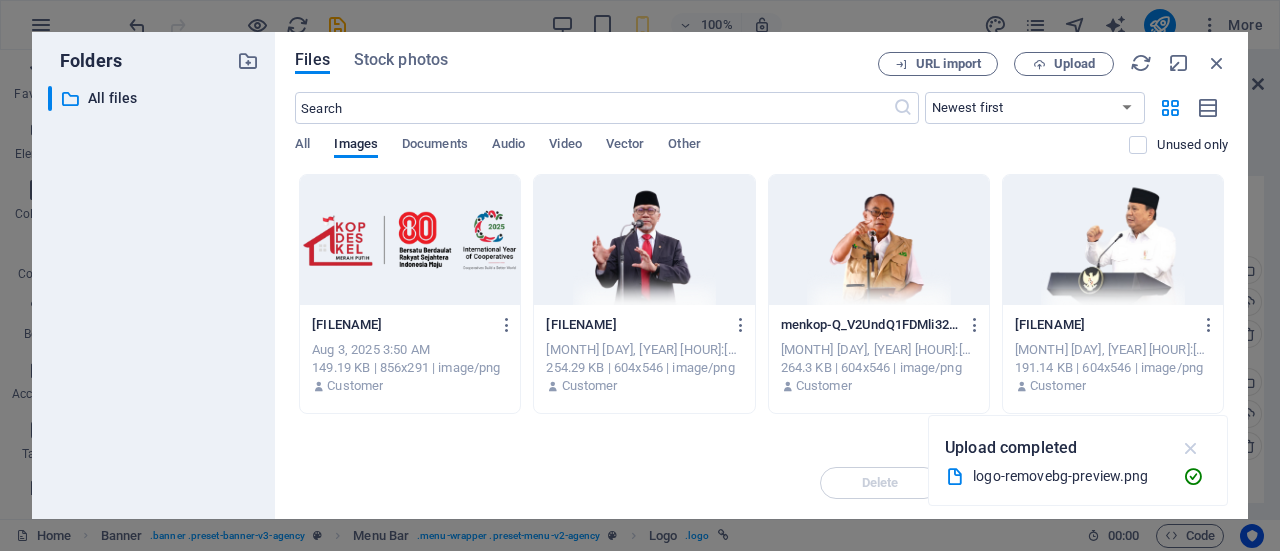 click at bounding box center (1191, 448) 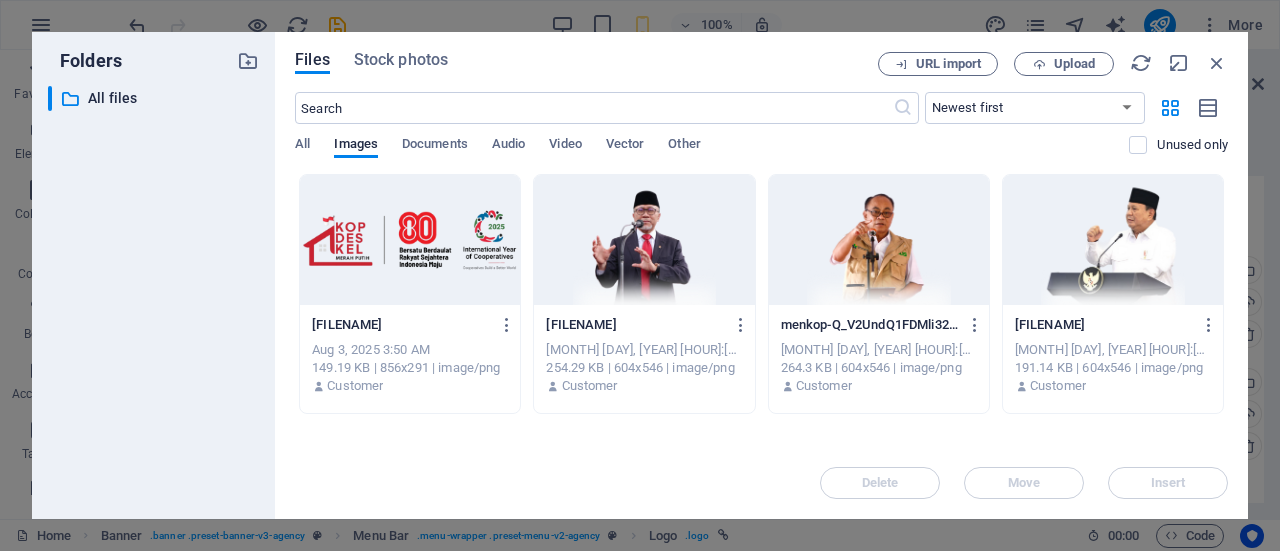 click at bounding box center (410, 240) 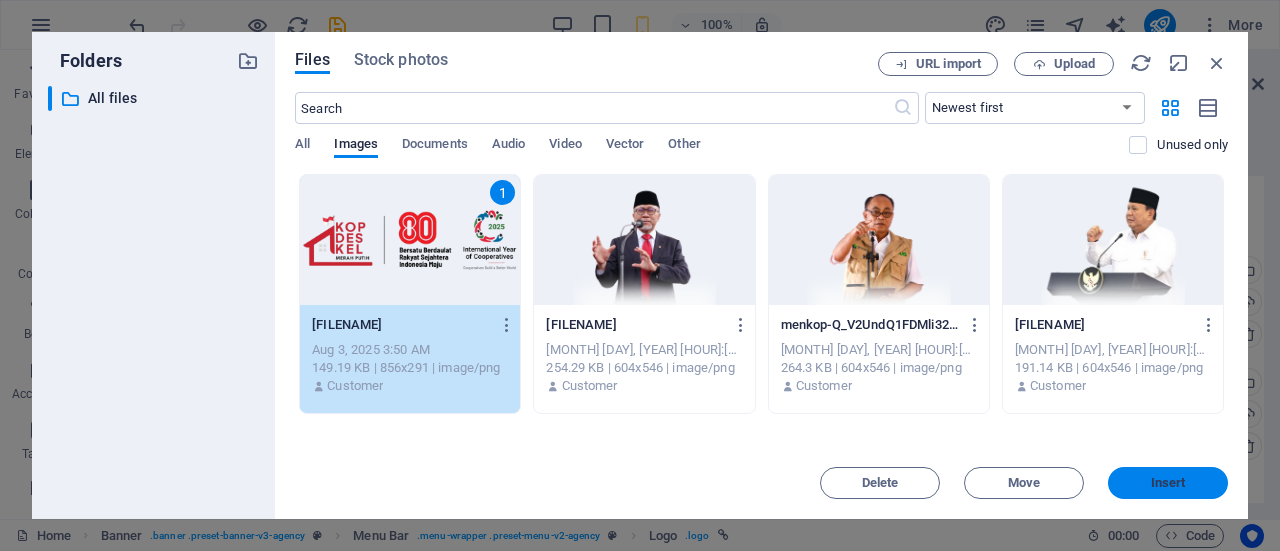 click on "Insert" at bounding box center (1168, 483) 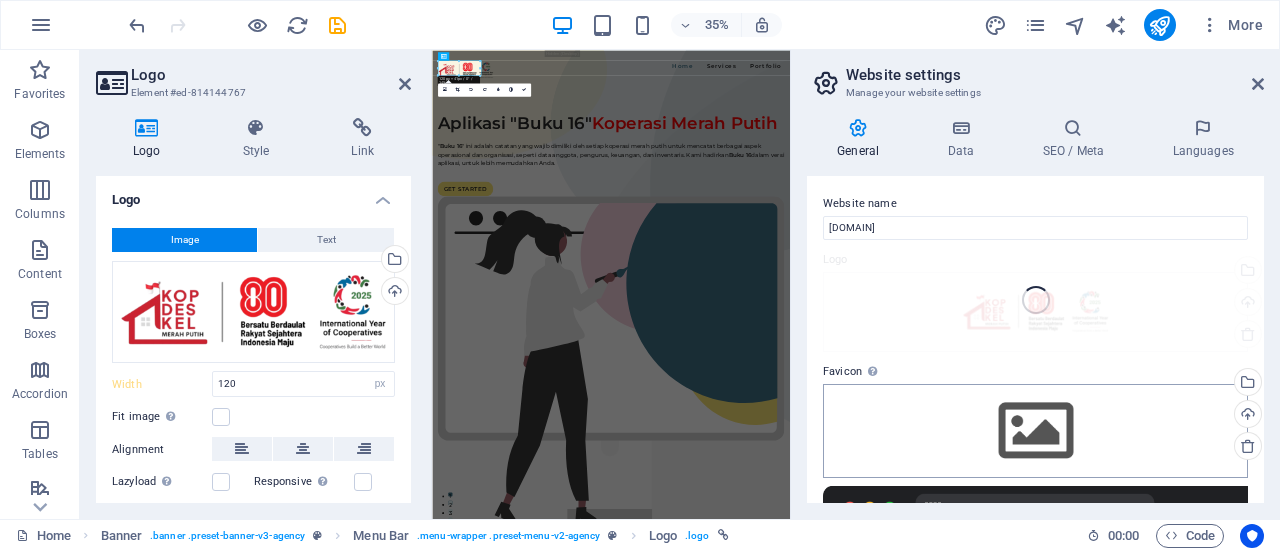 type on "161" 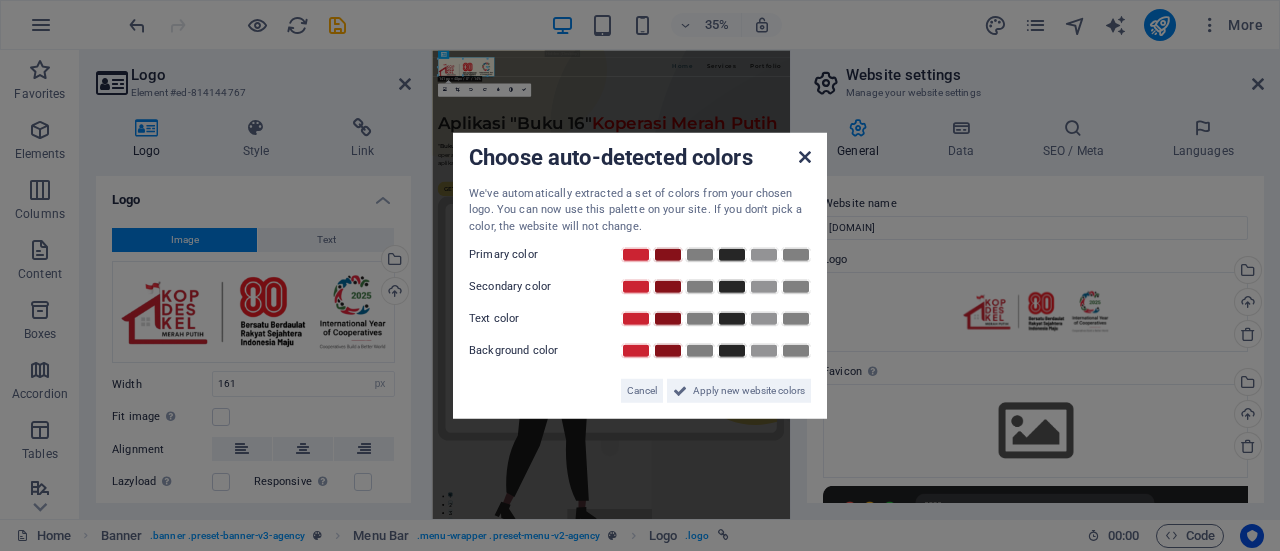 click at bounding box center [805, 156] 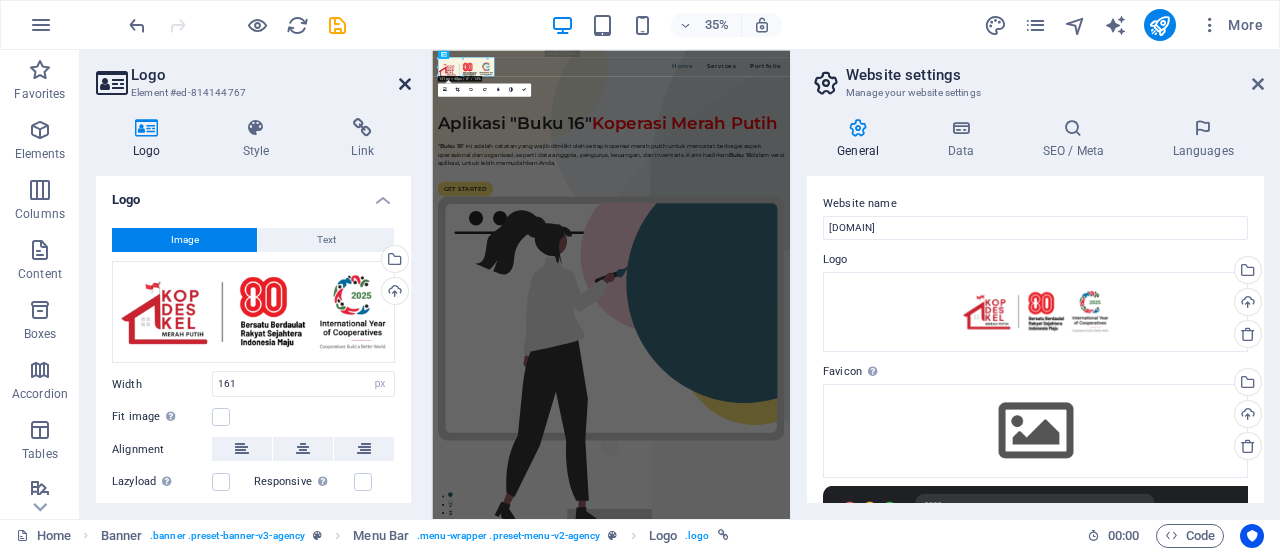 click at bounding box center [405, 84] 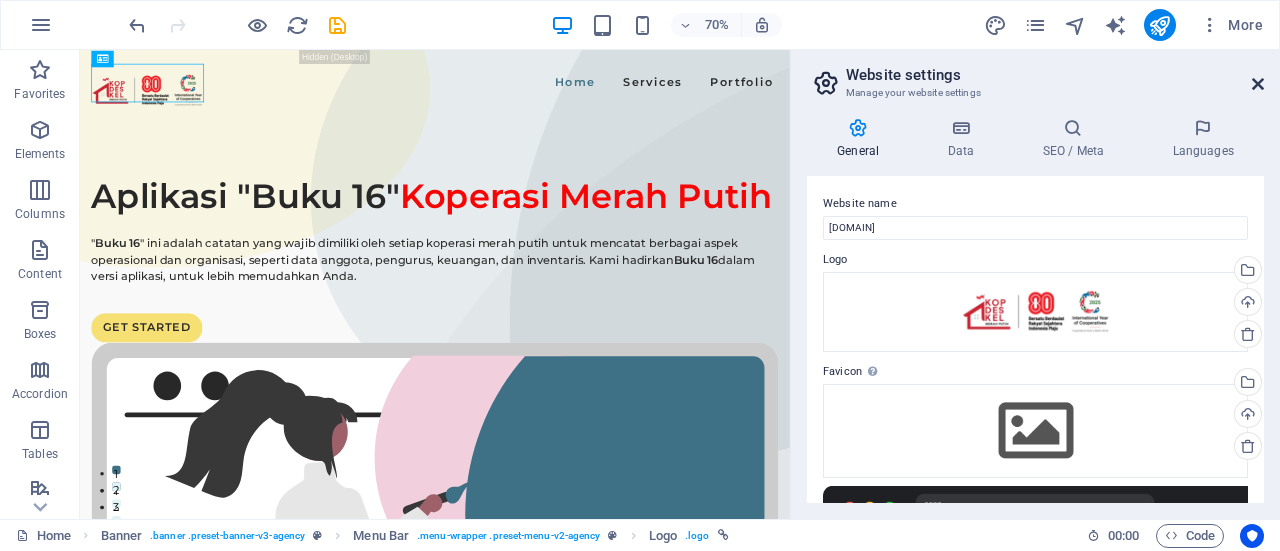 click at bounding box center (1258, 84) 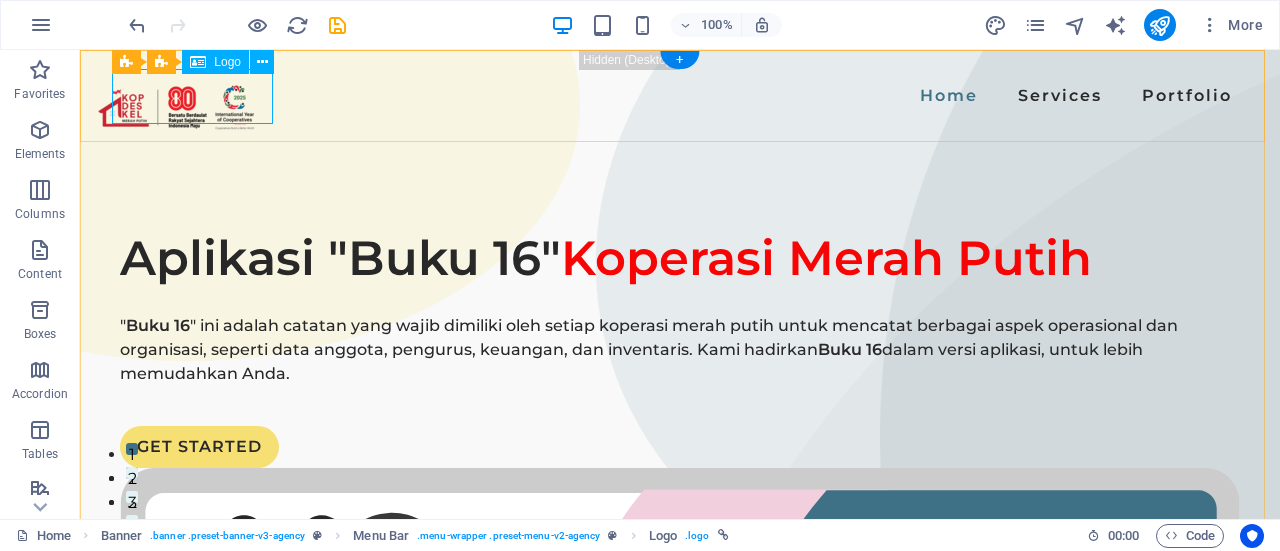 click at bounding box center (176, 107) 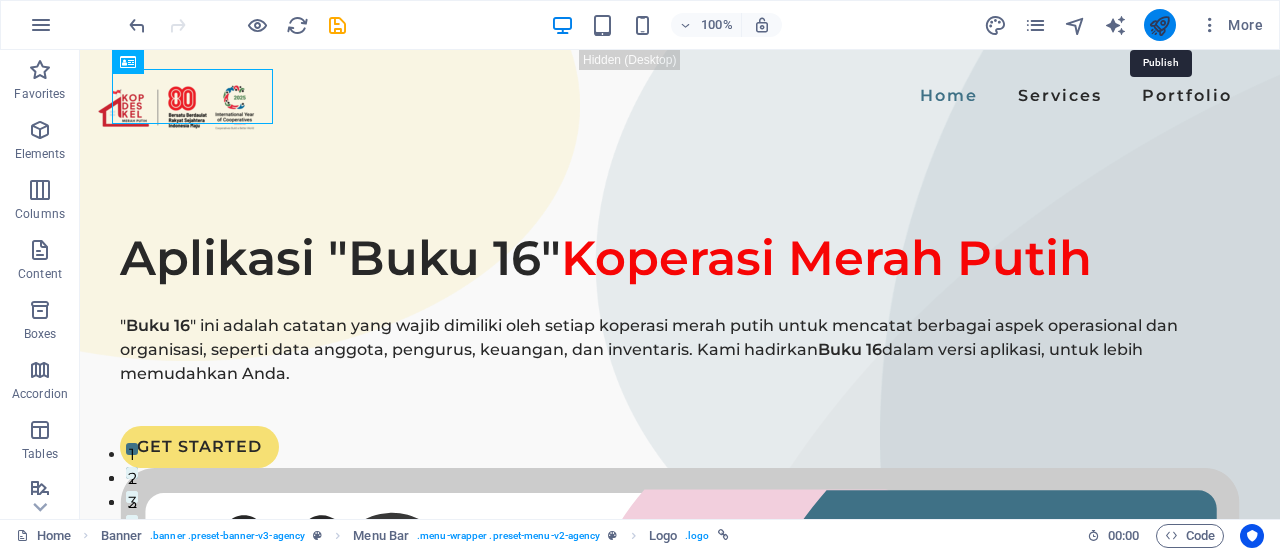 click at bounding box center (1159, 25) 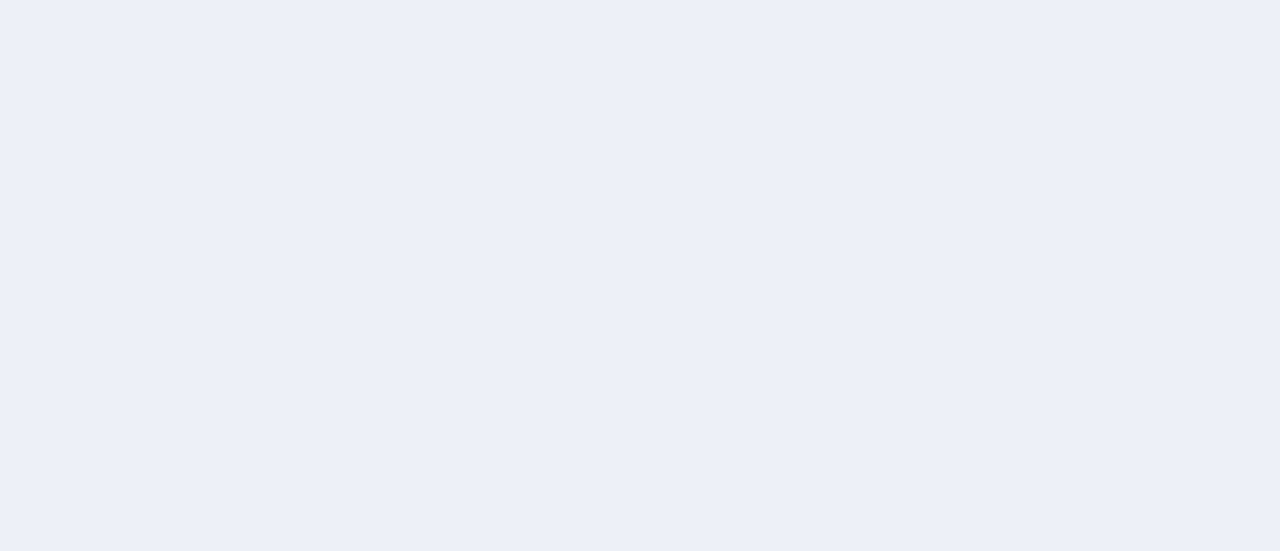 scroll, scrollTop: 0, scrollLeft: 0, axis: both 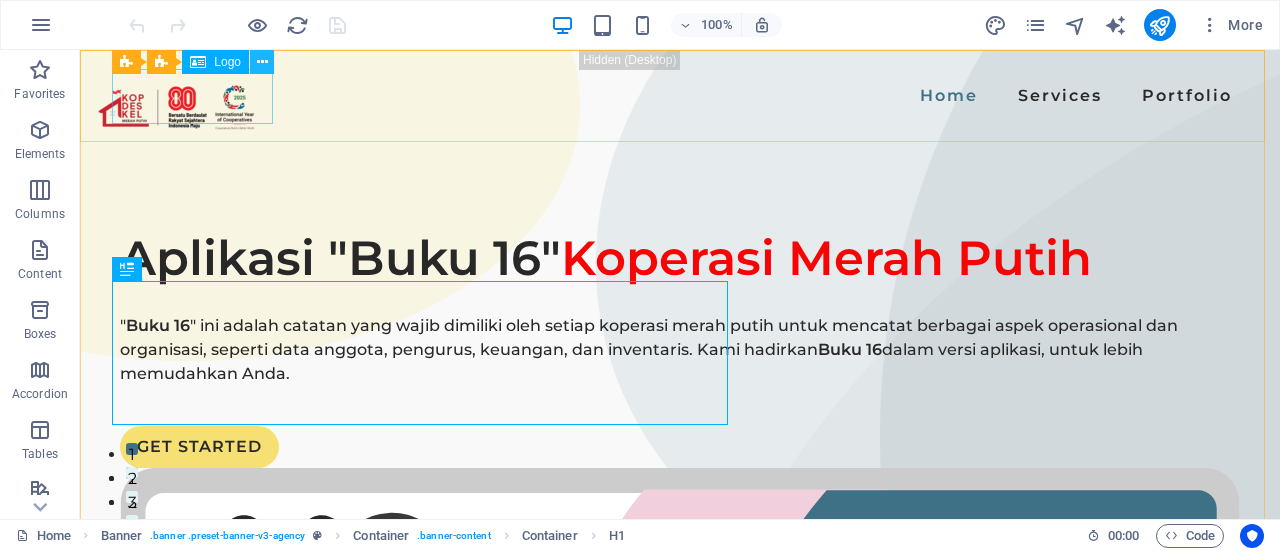 click at bounding box center (262, 62) 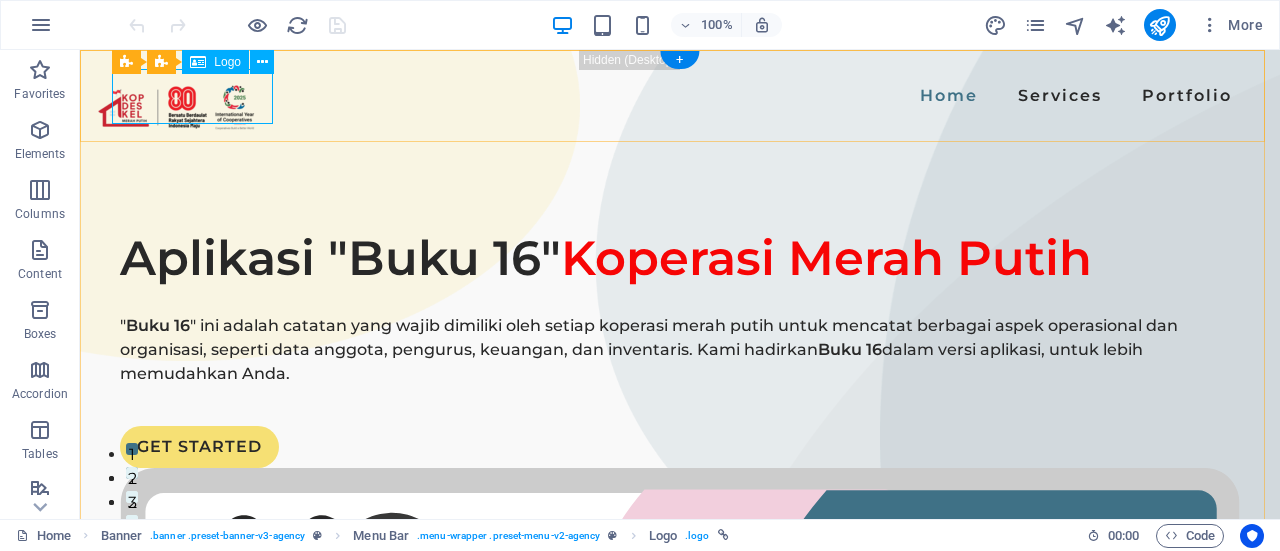 click at bounding box center (176, 107) 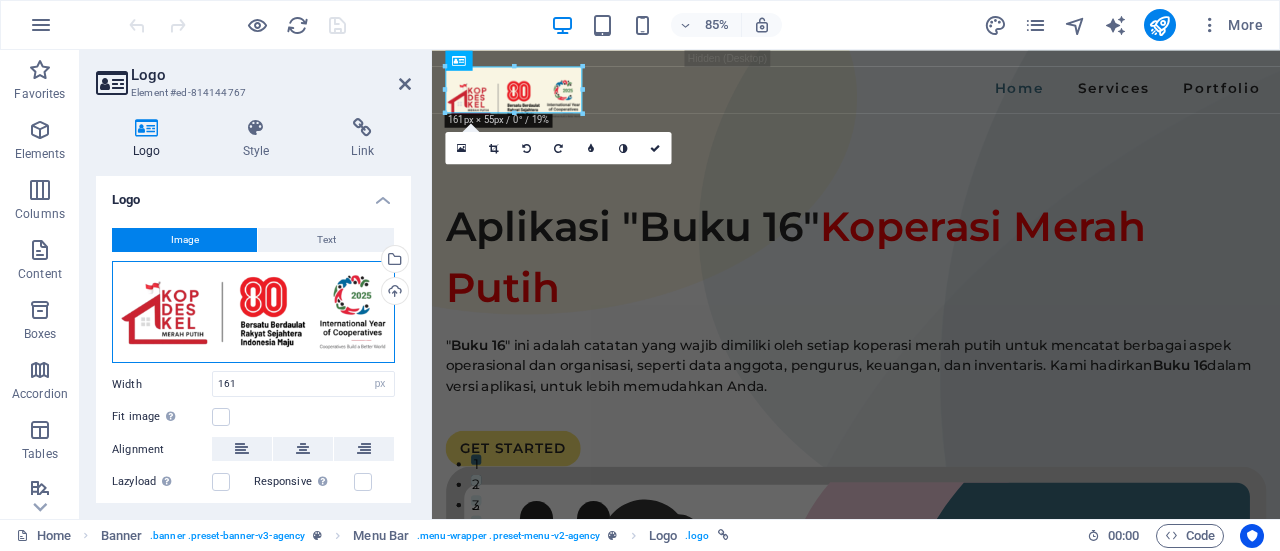 click on "Drag files here, click to choose files or select files from Files or our free stock photos & videos" at bounding box center (253, 312) 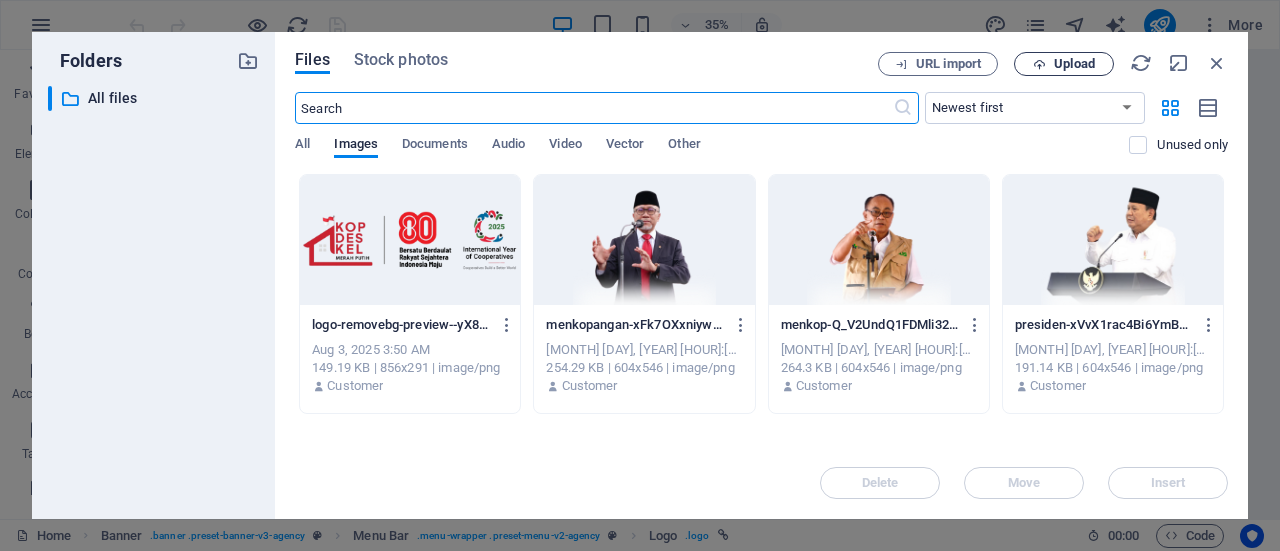 click on "Upload" at bounding box center (1074, 64) 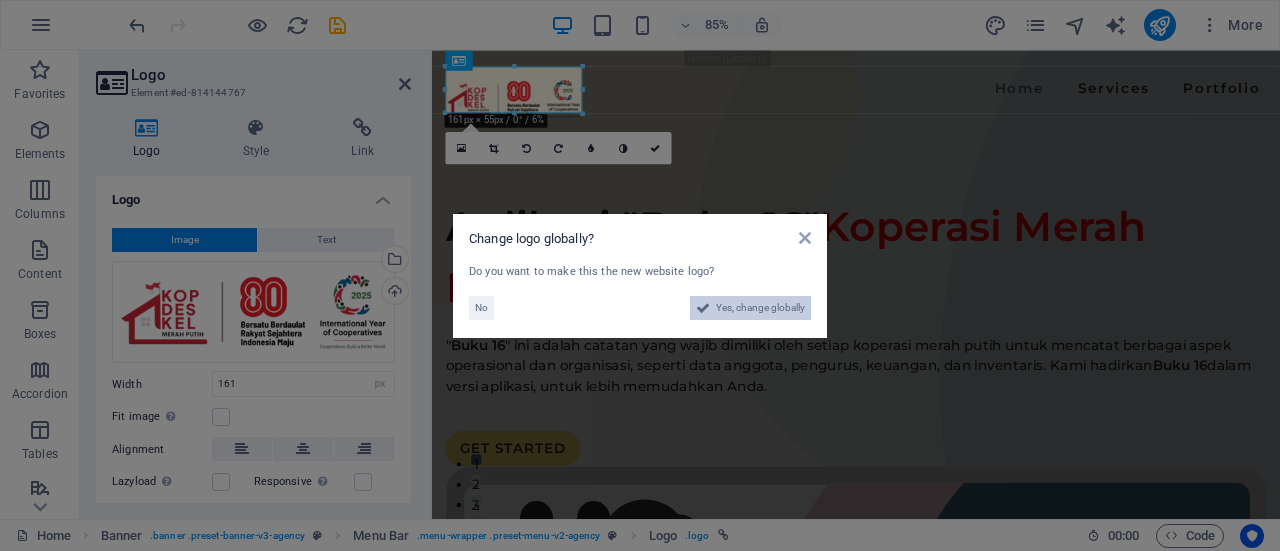 click on "Yes, change globally" at bounding box center (760, 308) 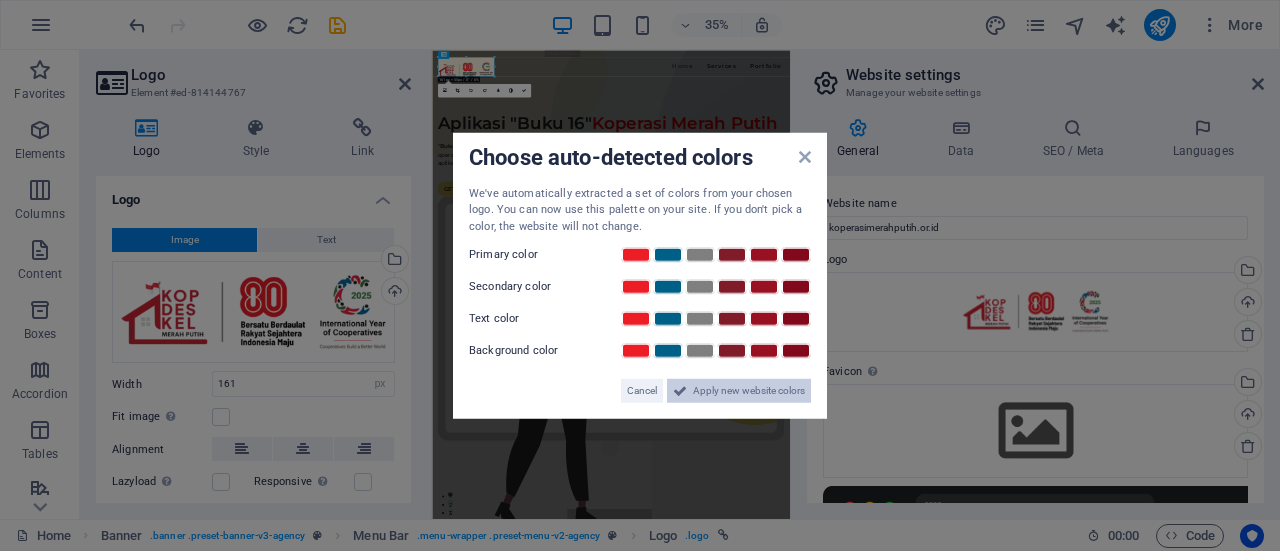 click on "Apply new website colors" at bounding box center (749, 391) 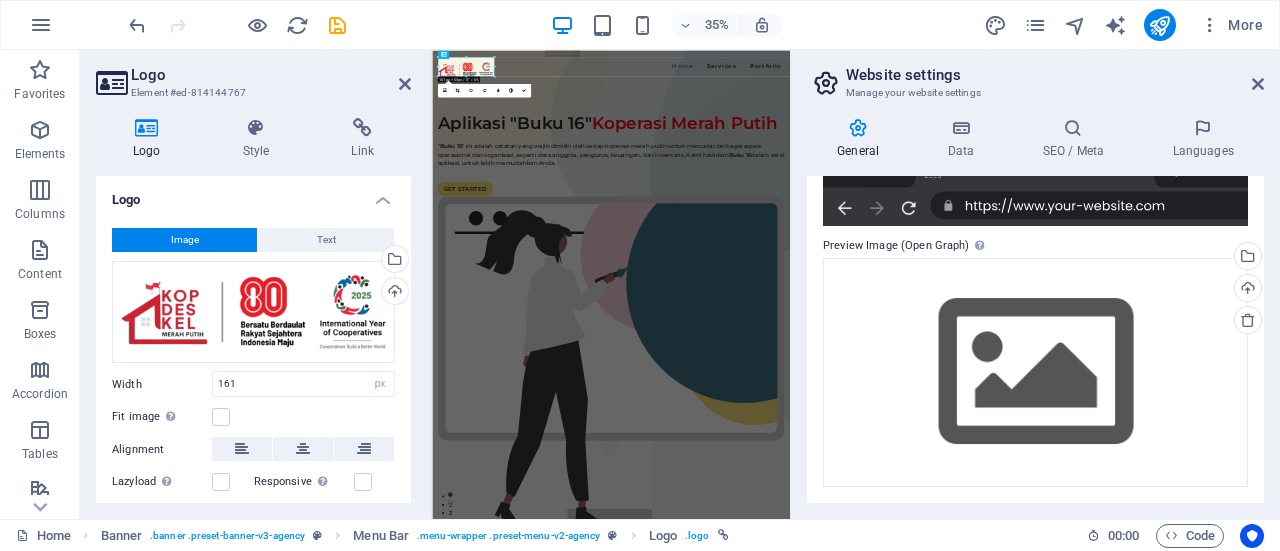 scroll, scrollTop: 0, scrollLeft: 0, axis: both 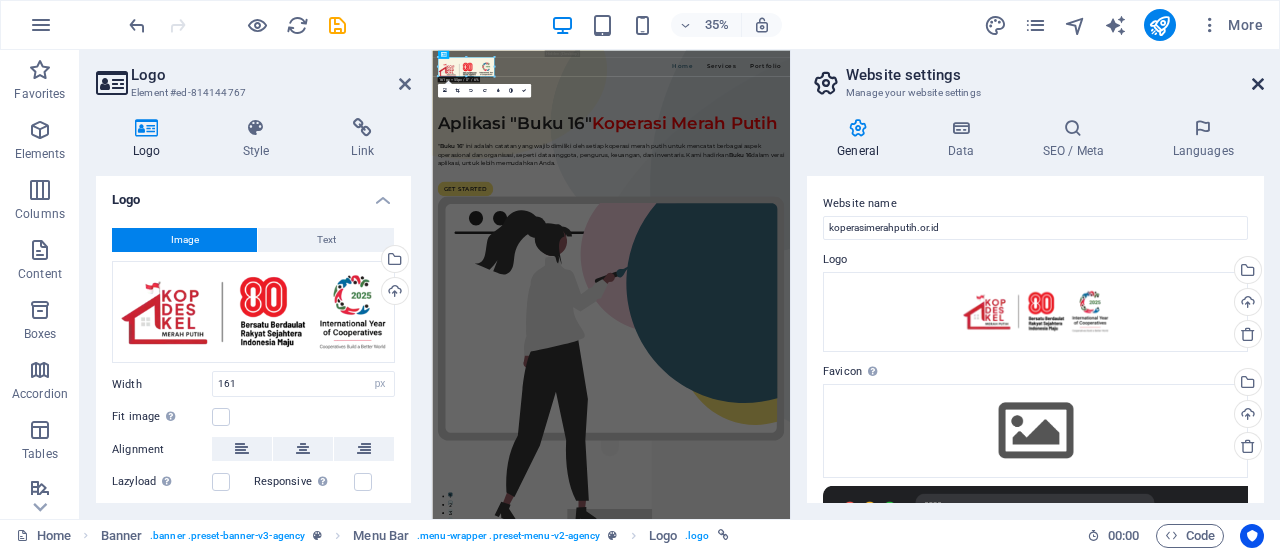 click at bounding box center [1258, 84] 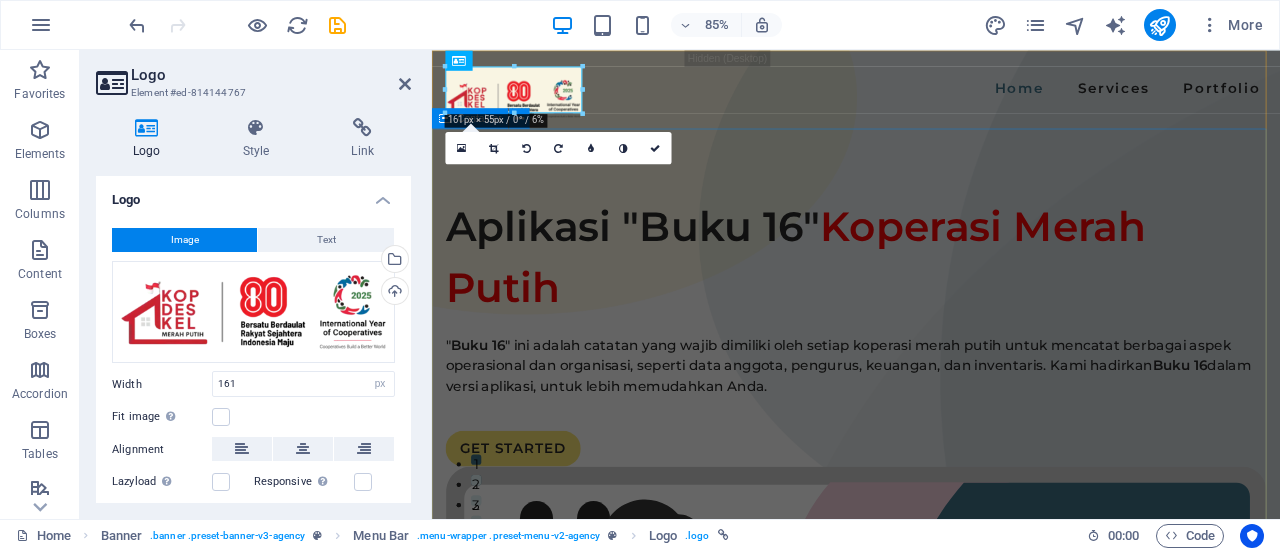 click on "Aplikasi "Buku 16"  Koperasi Merah Putih " Buku 16 " ini adalah catatan yang wajib dimiliki oleh setiap koperasi merah putih untuk mencatat berbagai aspek operasional dan organisasi, seperti data anggota, pengurus, keuangan, dan inventaris. Kami hadirkan  Buku 16  dalam versi aplikasi, untuk lebih memudahkan Anda. GET STARTED" at bounding box center [931, 840] 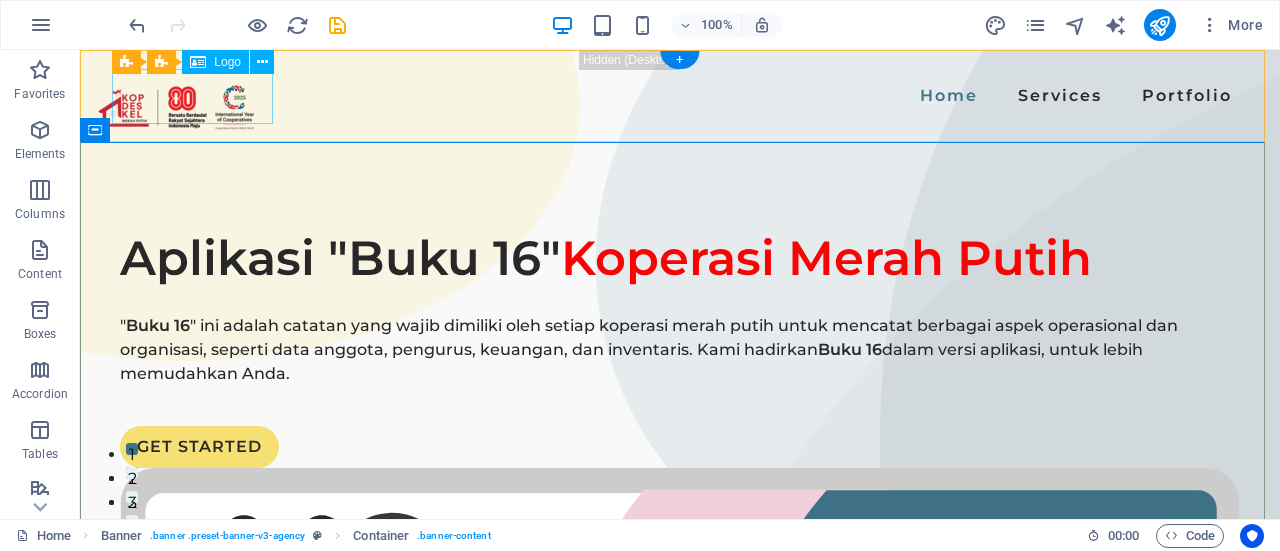 click at bounding box center (176, 107) 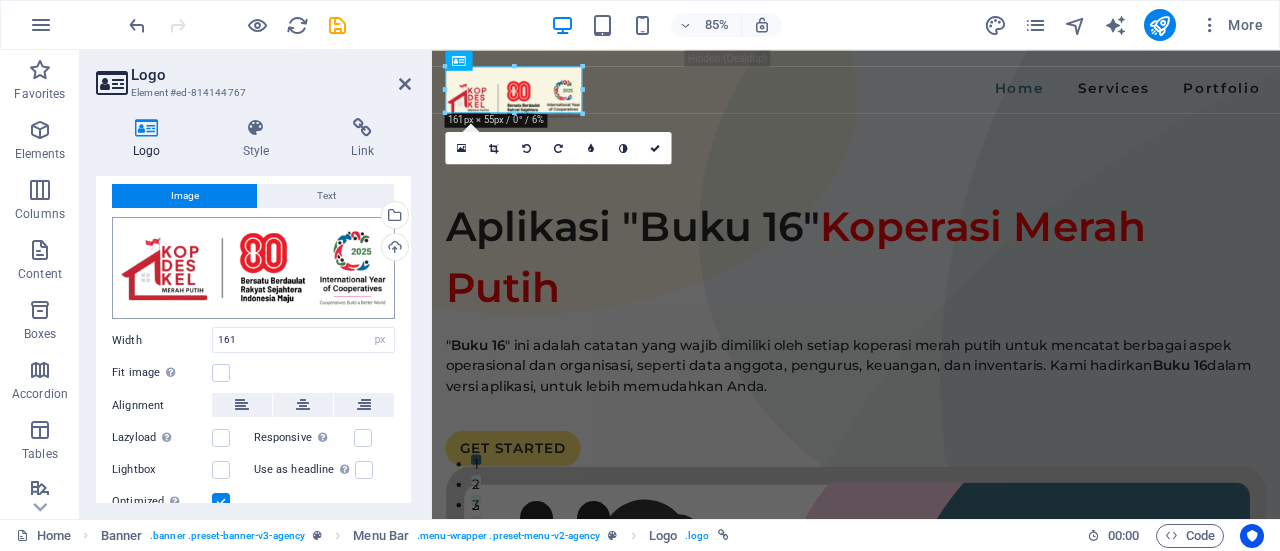 scroll, scrollTop: 0, scrollLeft: 0, axis: both 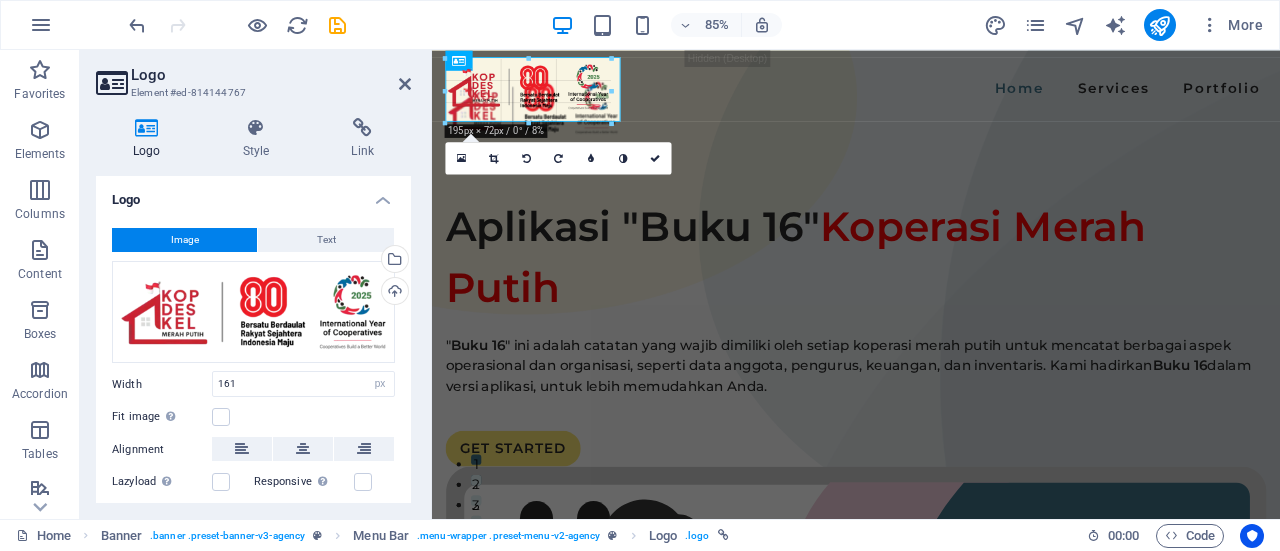 drag, startPoint x: 582, startPoint y: 109, endPoint x: 268, endPoint y: 103, distance: 314.0573 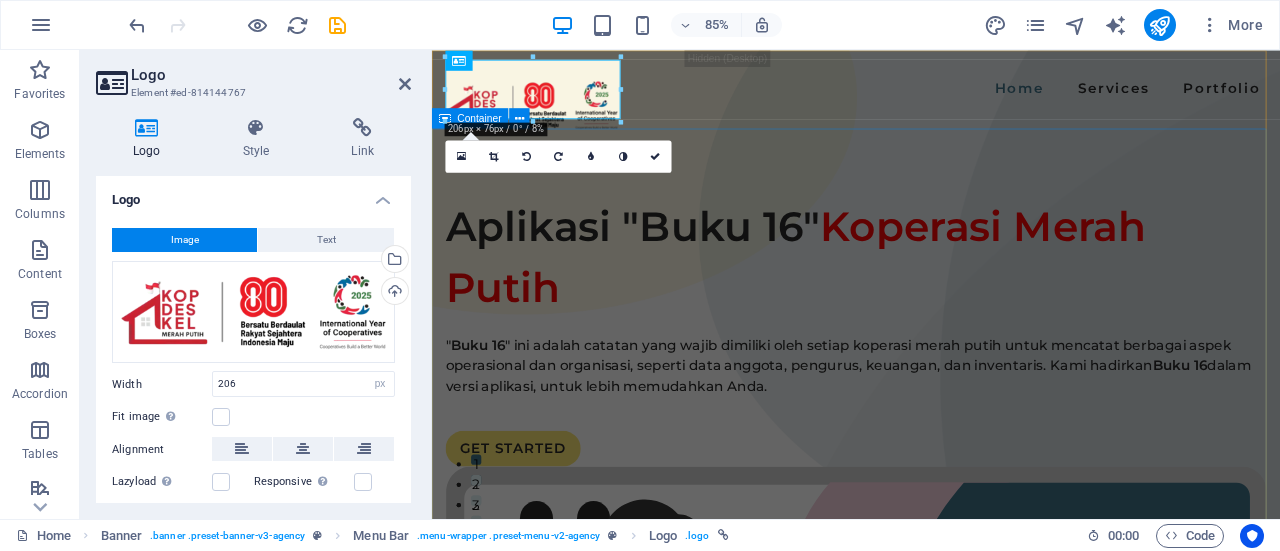 type on "161" 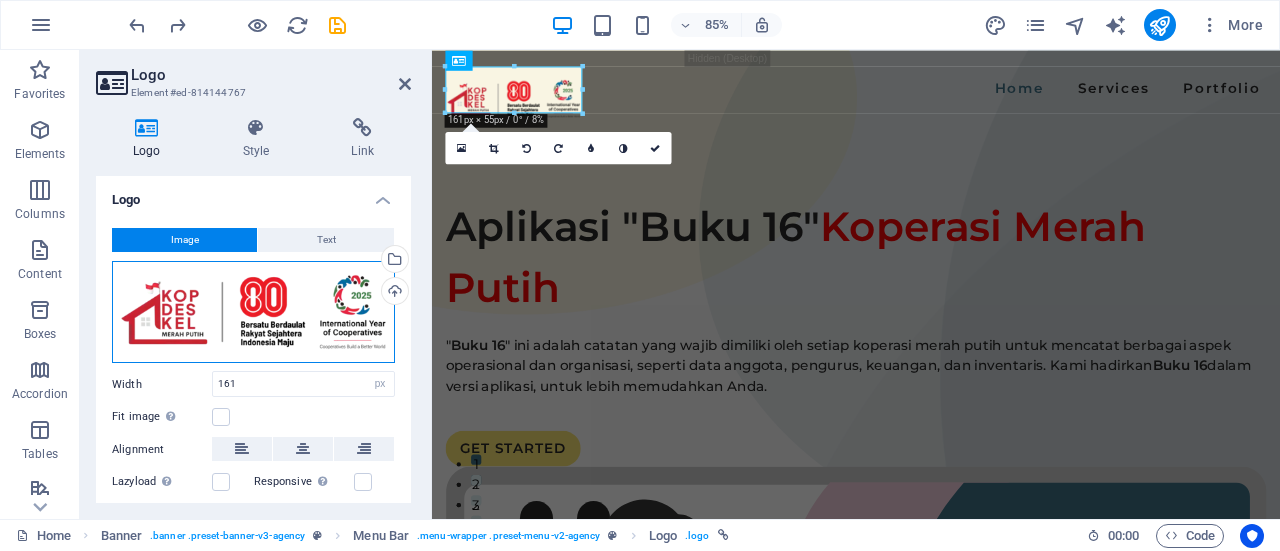 click on "Drag files here, click to choose files or select files from Files or our free stock photos & videos" at bounding box center [253, 312] 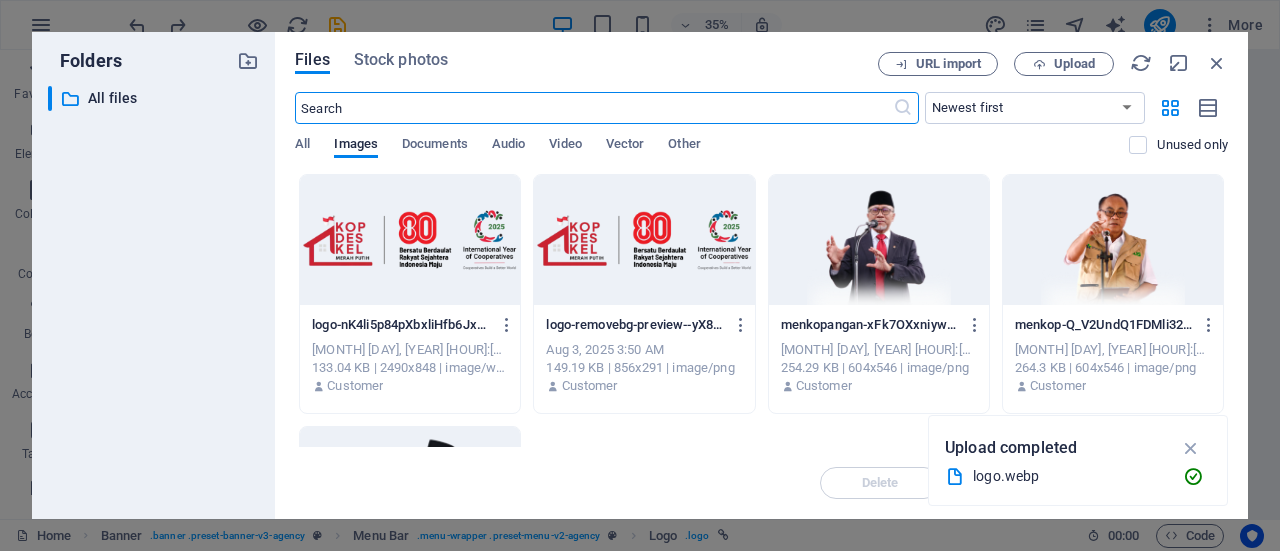 click at bounding box center [644, 240] 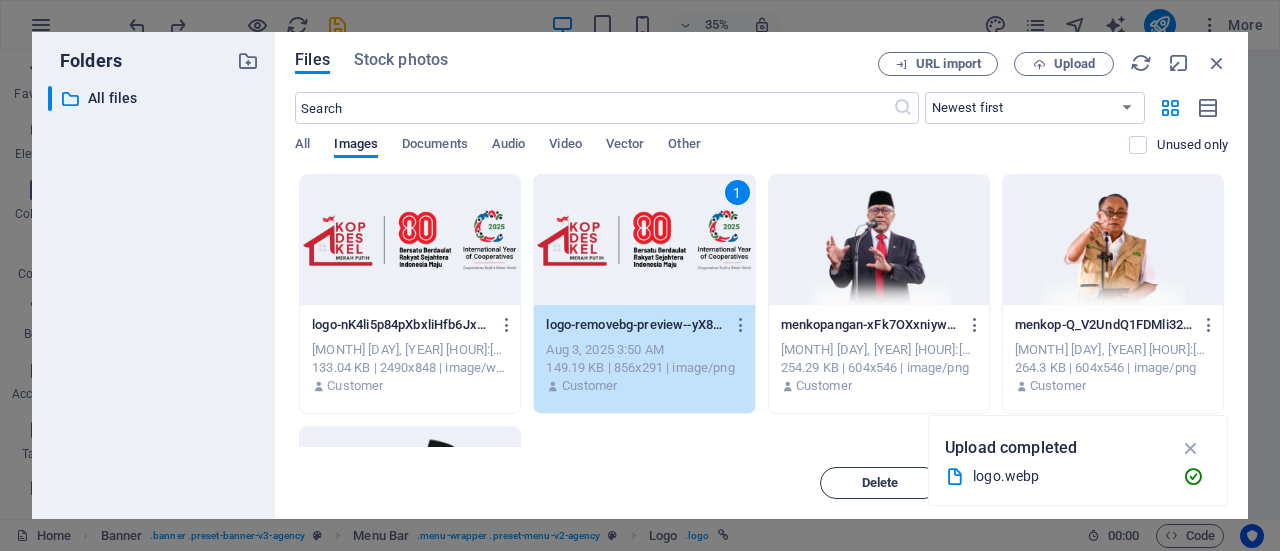 click on "Delete" at bounding box center (880, 483) 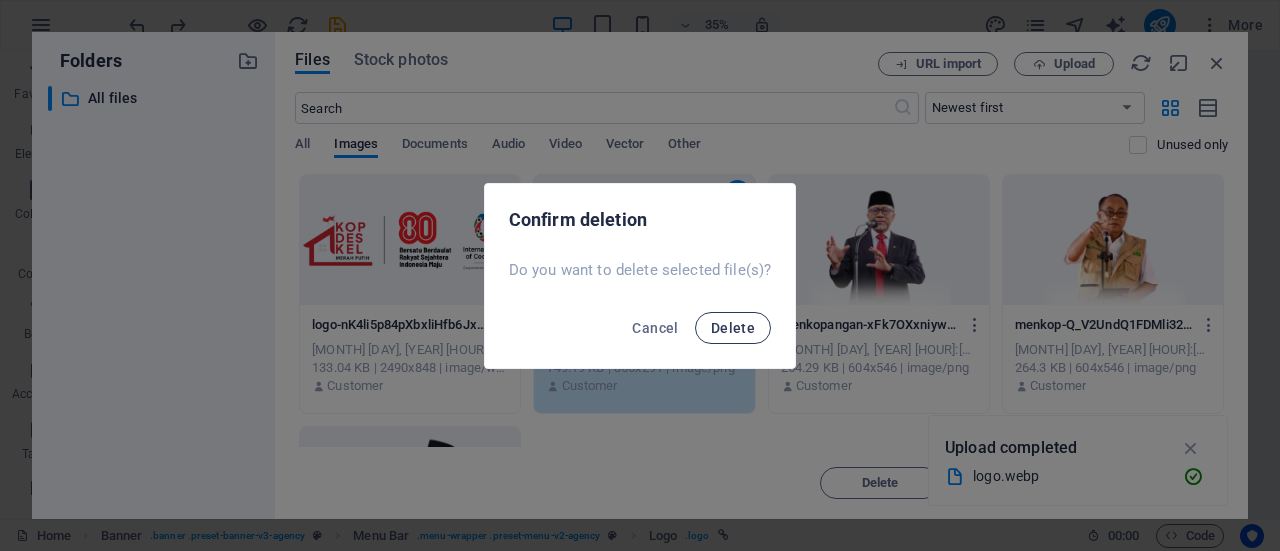 click on "Delete" at bounding box center [733, 328] 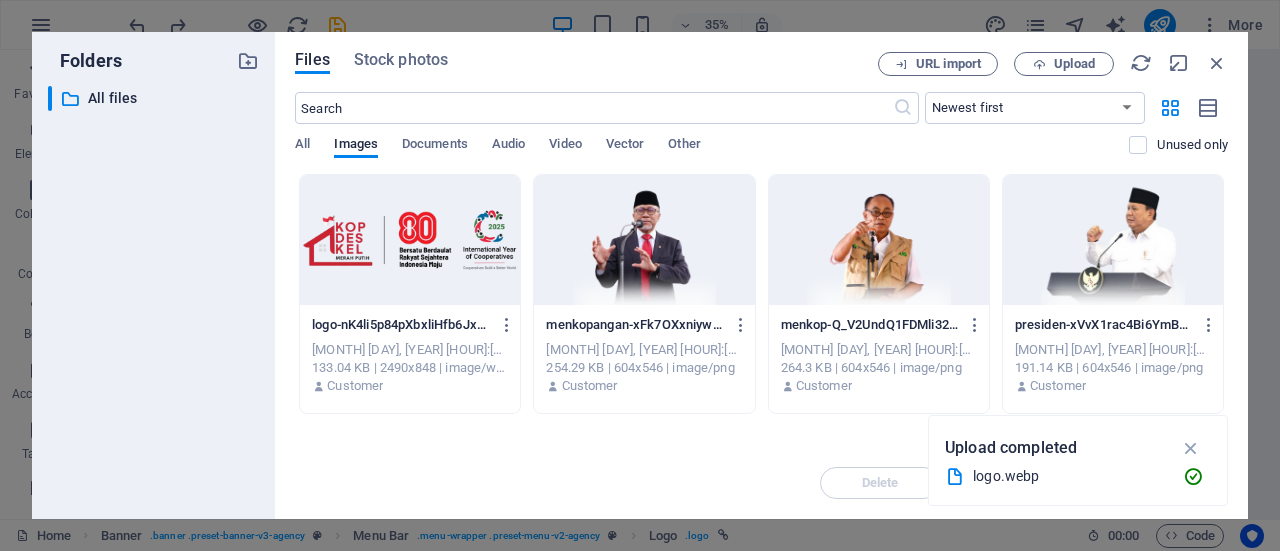 click at bounding box center [410, 240] 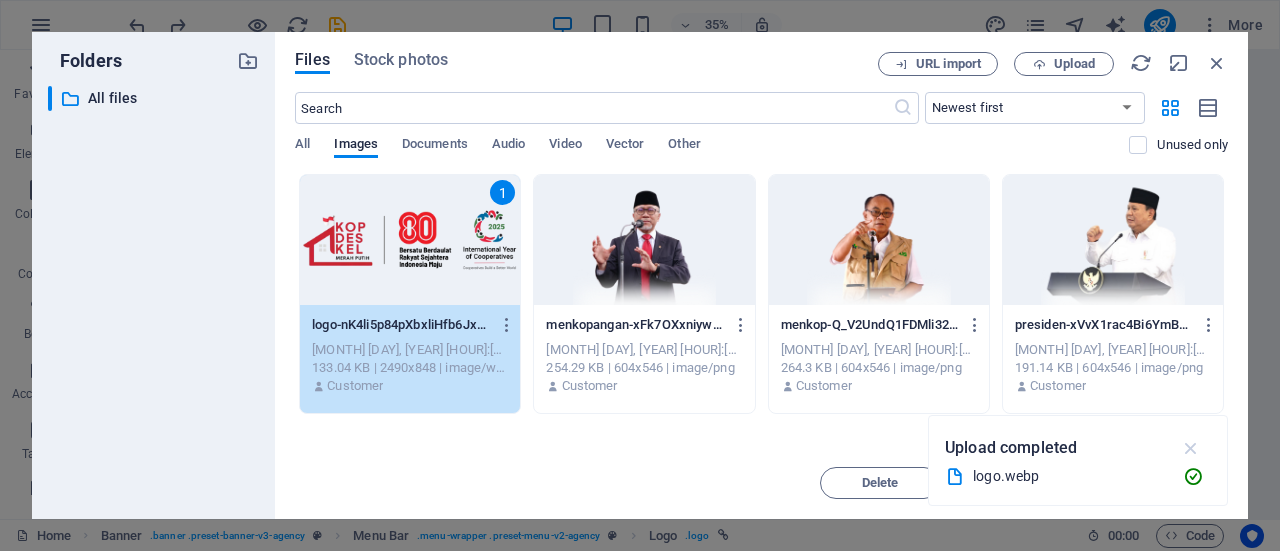click at bounding box center (1191, 448) 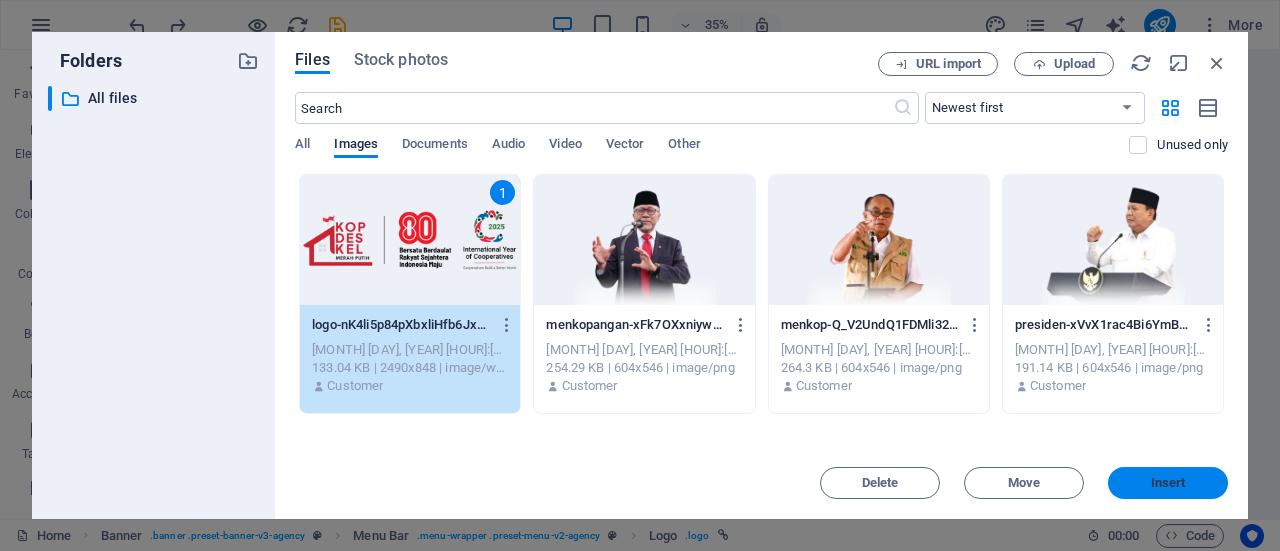drag, startPoint x: 1147, startPoint y: 484, endPoint x: 829, endPoint y: 504, distance: 318.6283 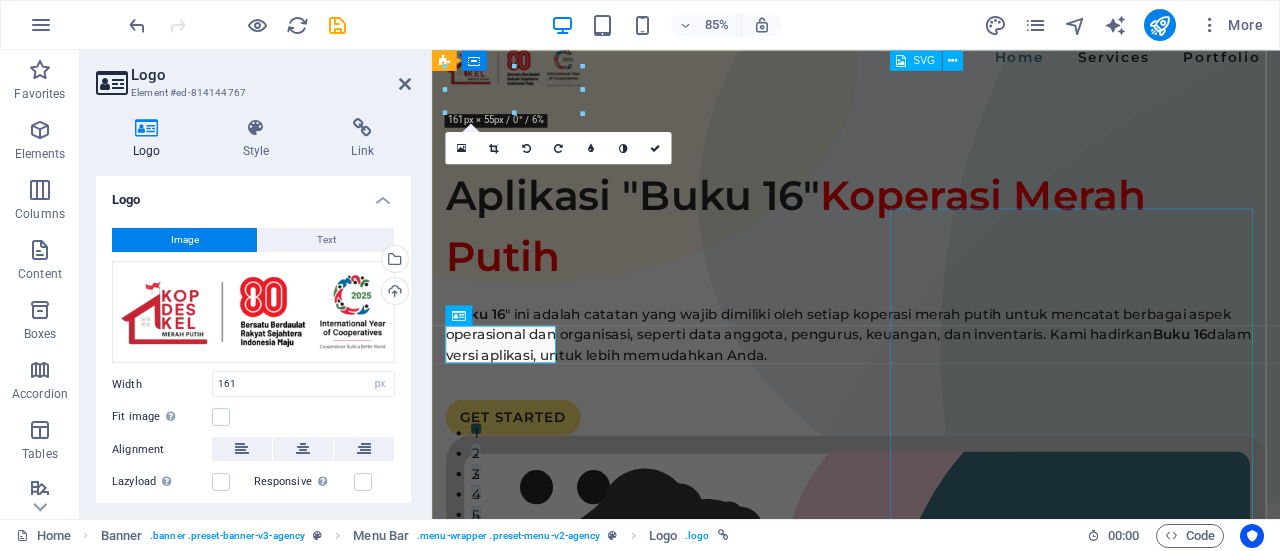 scroll, scrollTop: 0, scrollLeft: 0, axis: both 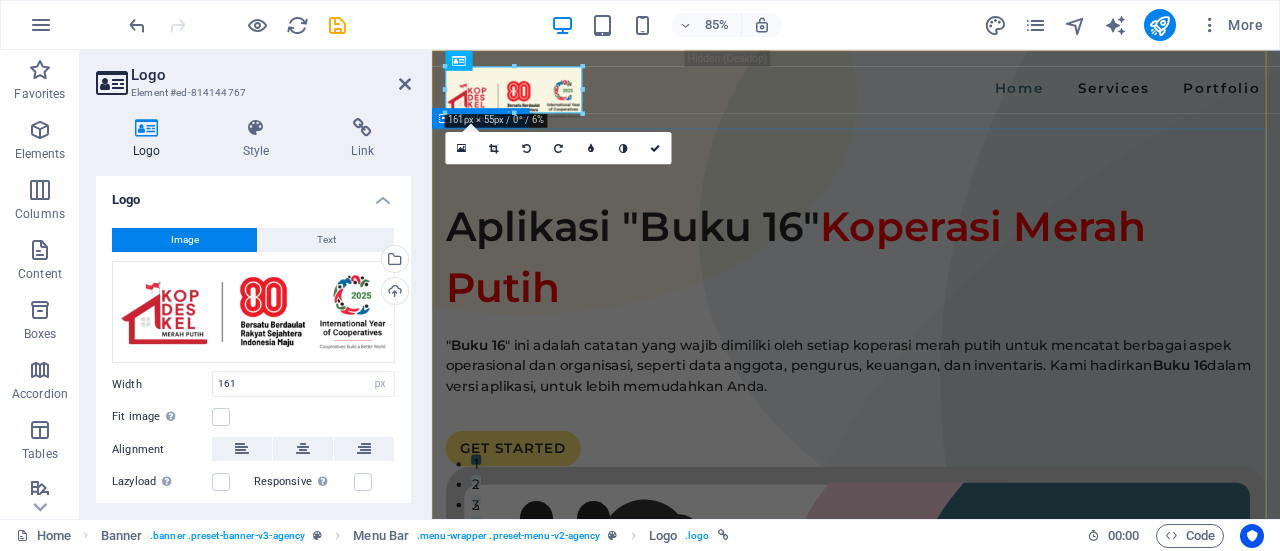 click on "Aplikasi "Buku 16"  Koperasi Merah Putih " Buku 16 " ini adalah catatan yang wajib dimiliki oleh setiap koperasi merah putih untuk mencatat berbagai aspek operasional dan organisasi, seperti data anggota, pengurus, keuangan, dan inventaris. Kami hadirkan  Buku 16  dalam versi aplikasi, untuk lebih memudahkan Anda. GET STARTED" at bounding box center (931, 840) 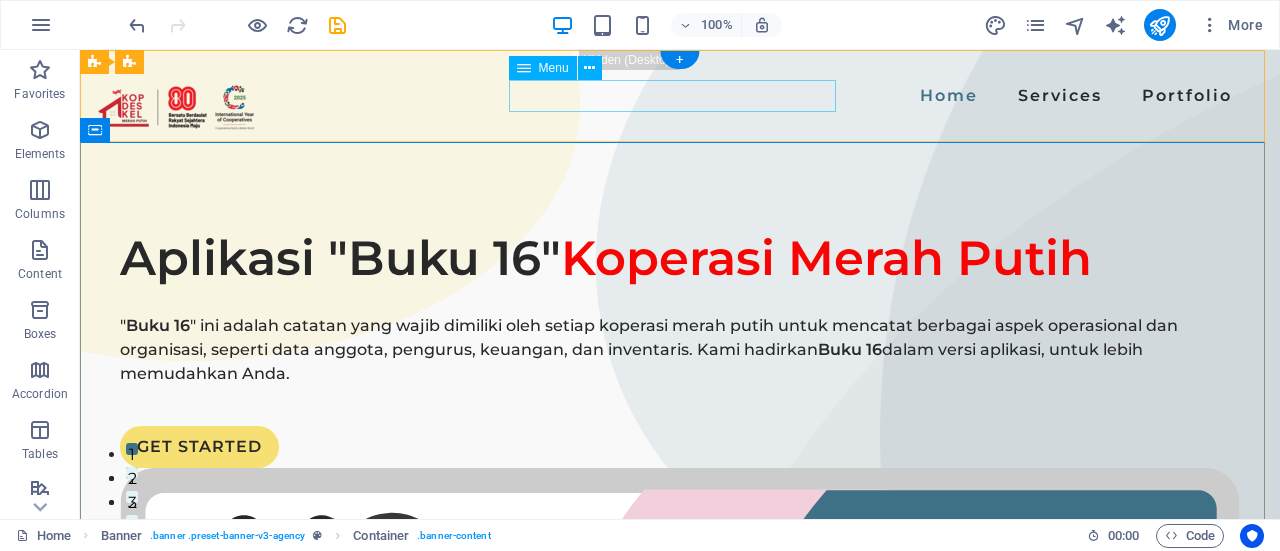 click on "Home Services Portfolio" at bounding box center [680, 96] 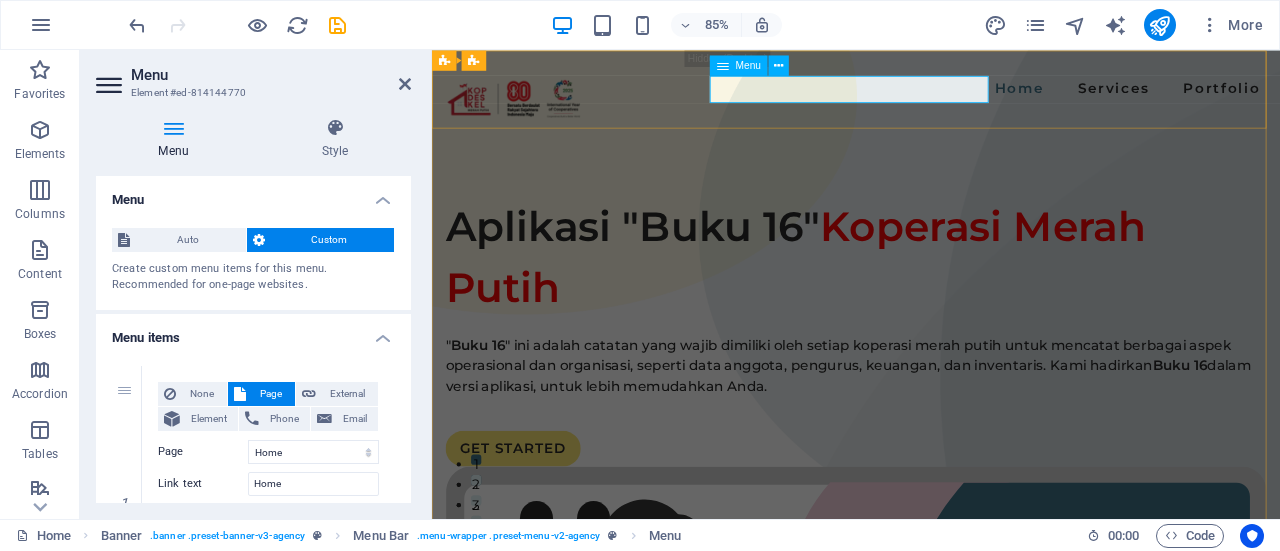 click on "Home Services Portfolio" at bounding box center [931, 96] 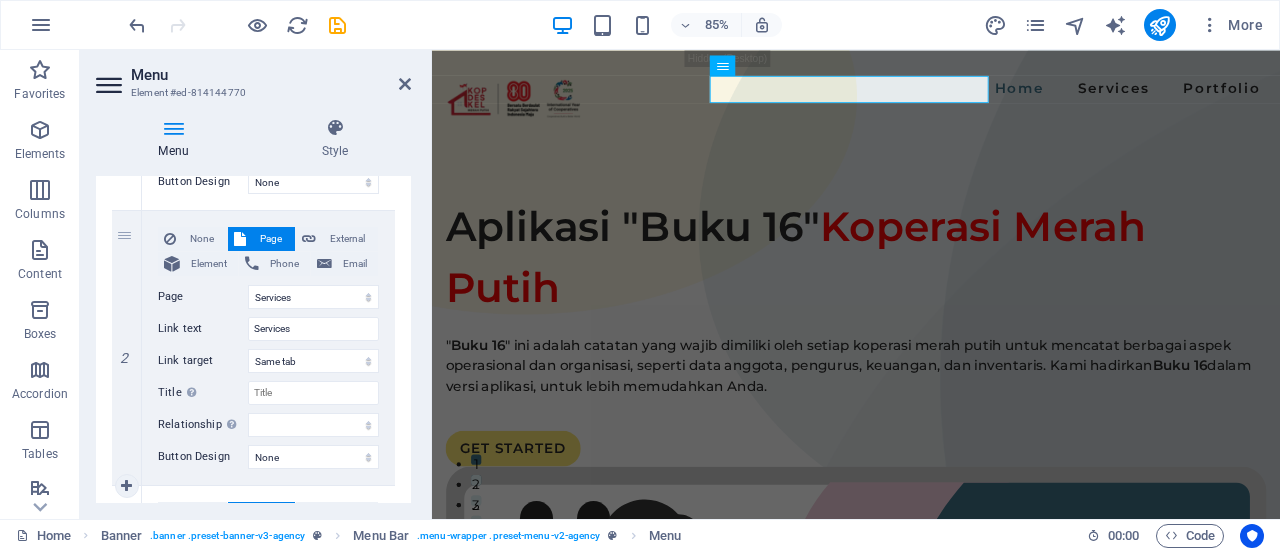 scroll, scrollTop: 400, scrollLeft: 0, axis: vertical 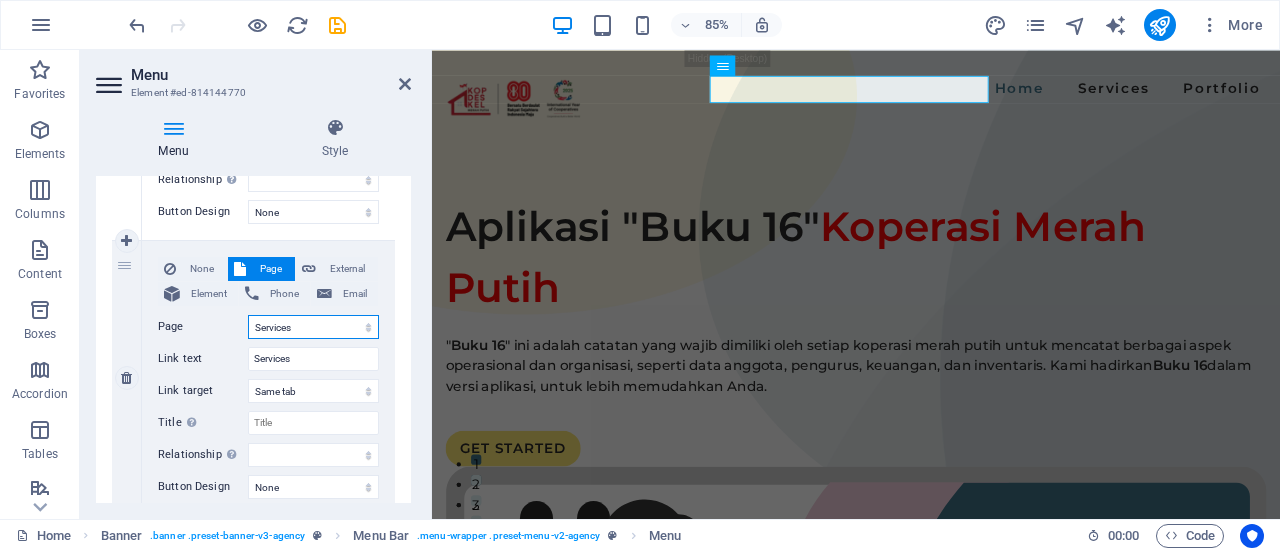 click on "Home Services Portfolio Legal Notice Privacy" at bounding box center [313, 327] 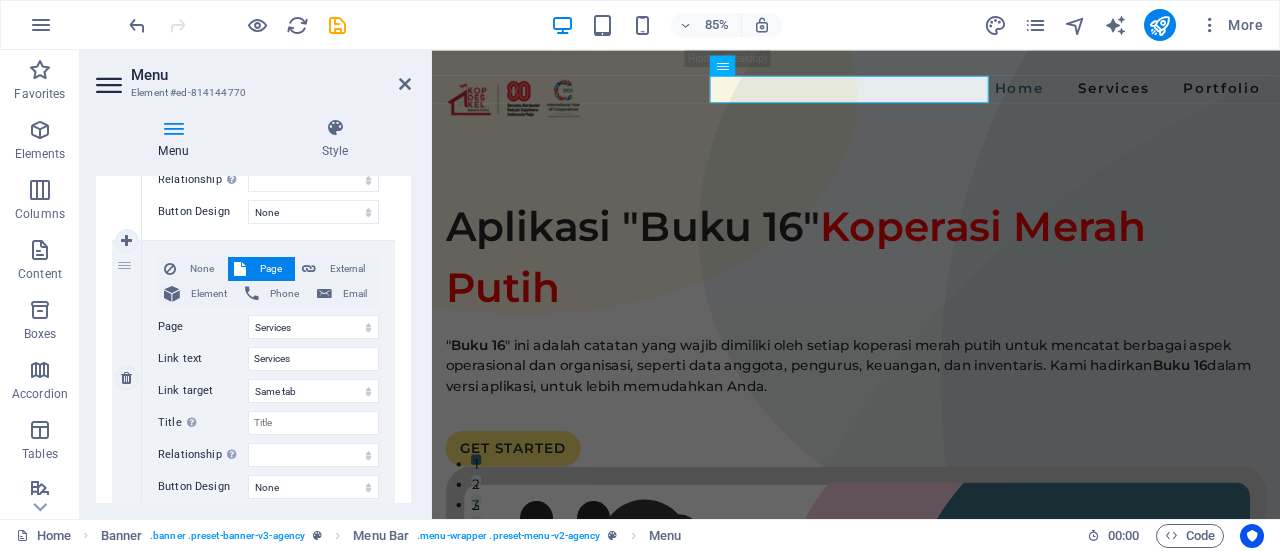 click on "None Page External Element Phone Email Page Home Services Portfolio Legal Notice Privacy Element
URL /15690654 Phone Email Link text Services Link target New tab Same tab Overlay Title Additional link description, should not be the same as the link text. The title is most often shown as a tooltip text when the mouse moves over the element. Leave empty if uncertain. Relationship Sets the  relationship of this link to the link target . For example, the value "nofollow" instructs search engines not to follow the link. Can be left empty. alternate author bookmark external help license next nofollow noreferrer noopener prev search tag" at bounding box center [268, 362] 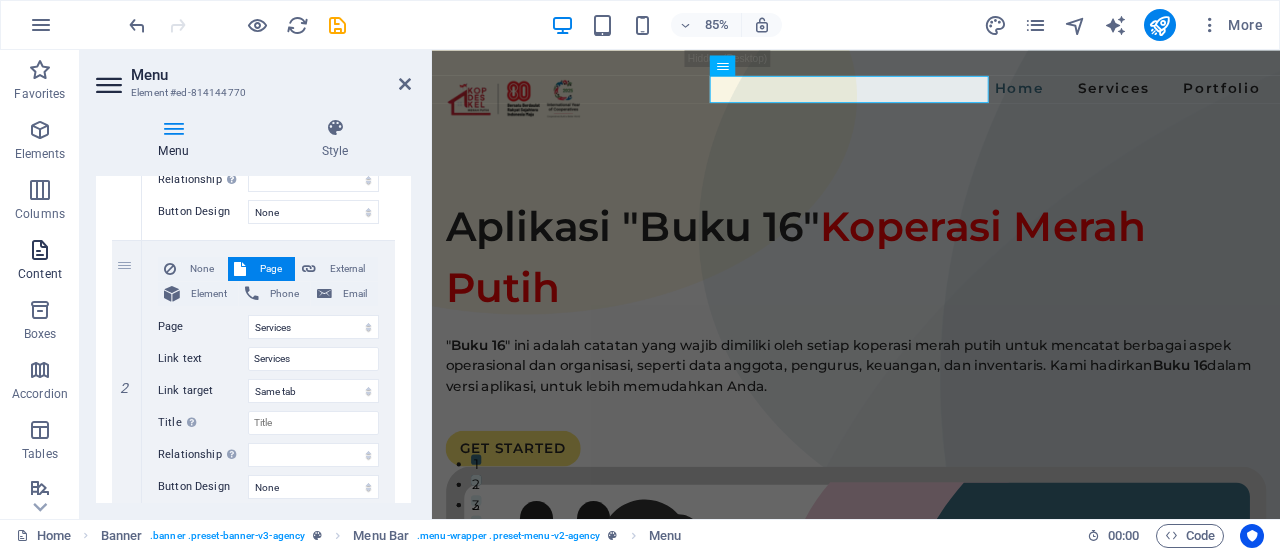 click at bounding box center [40, 250] 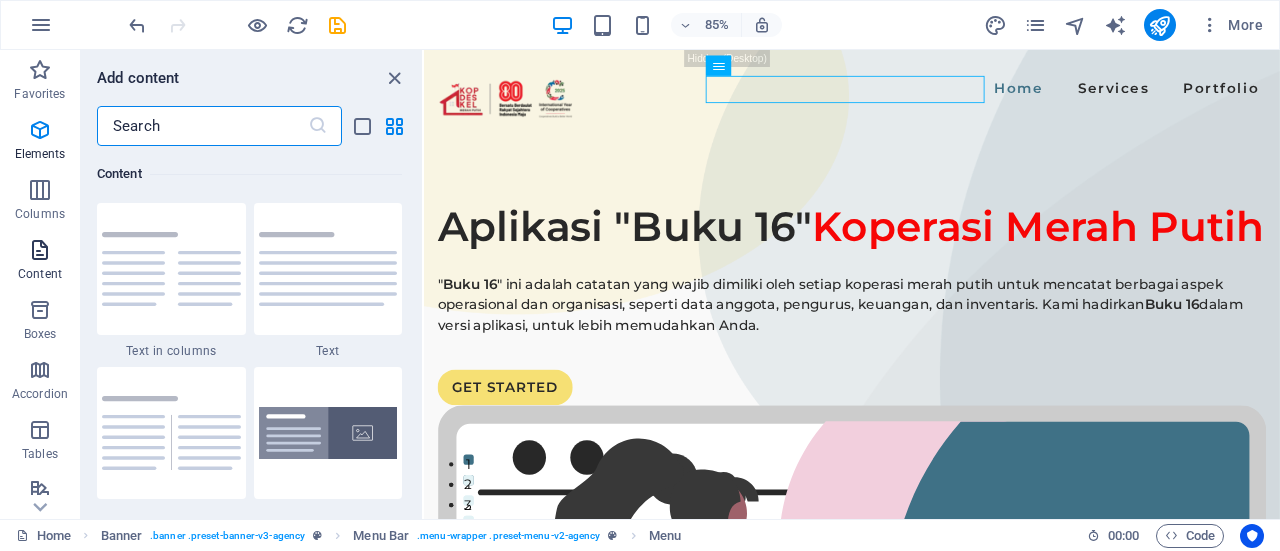 scroll, scrollTop: 3499, scrollLeft: 0, axis: vertical 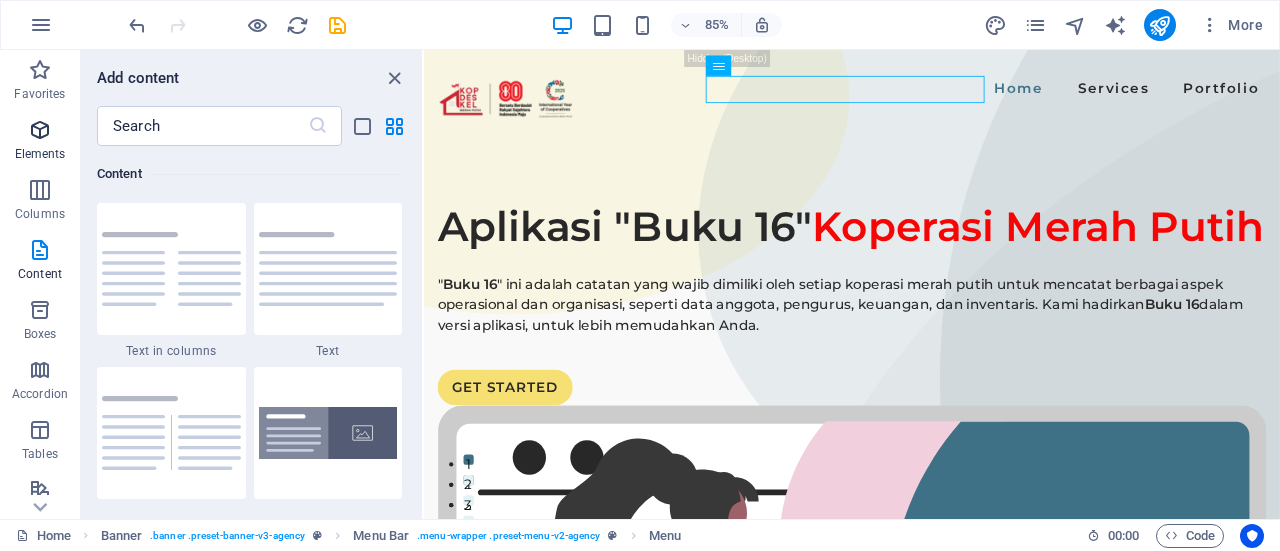 click on "Elements" at bounding box center [40, 154] 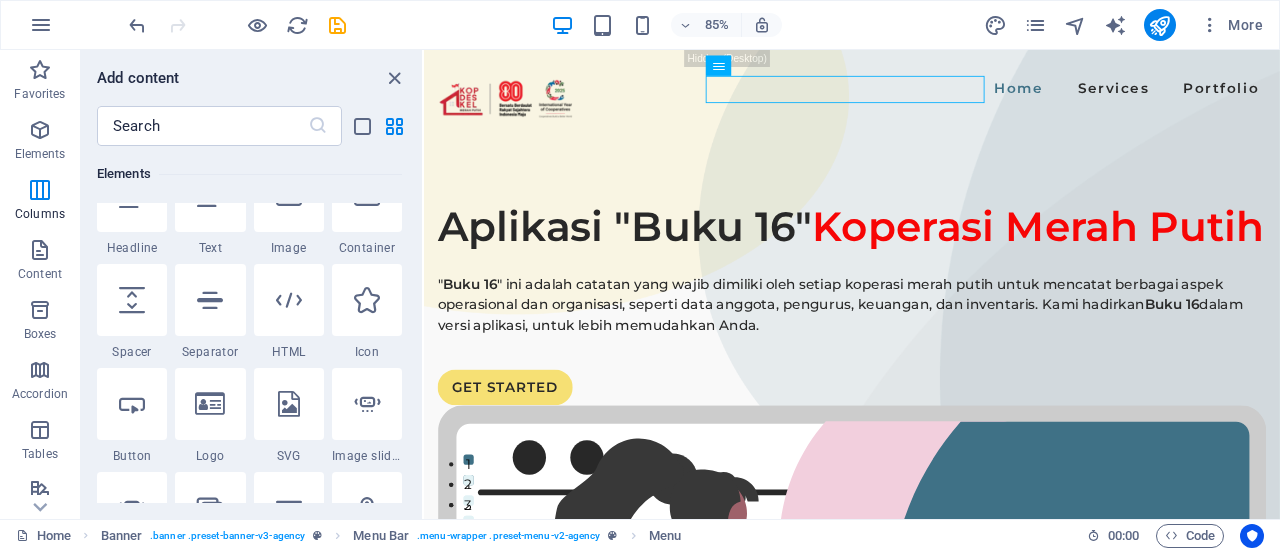scroll, scrollTop: 213, scrollLeft: 0, axis: vertical 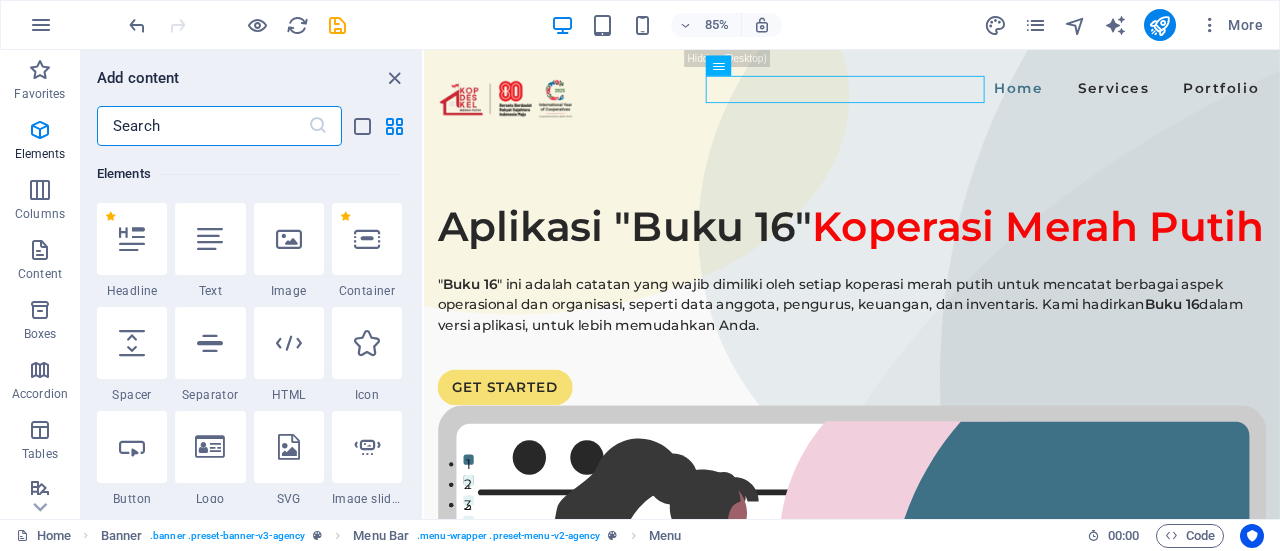 click at bounding box center (202, 126) 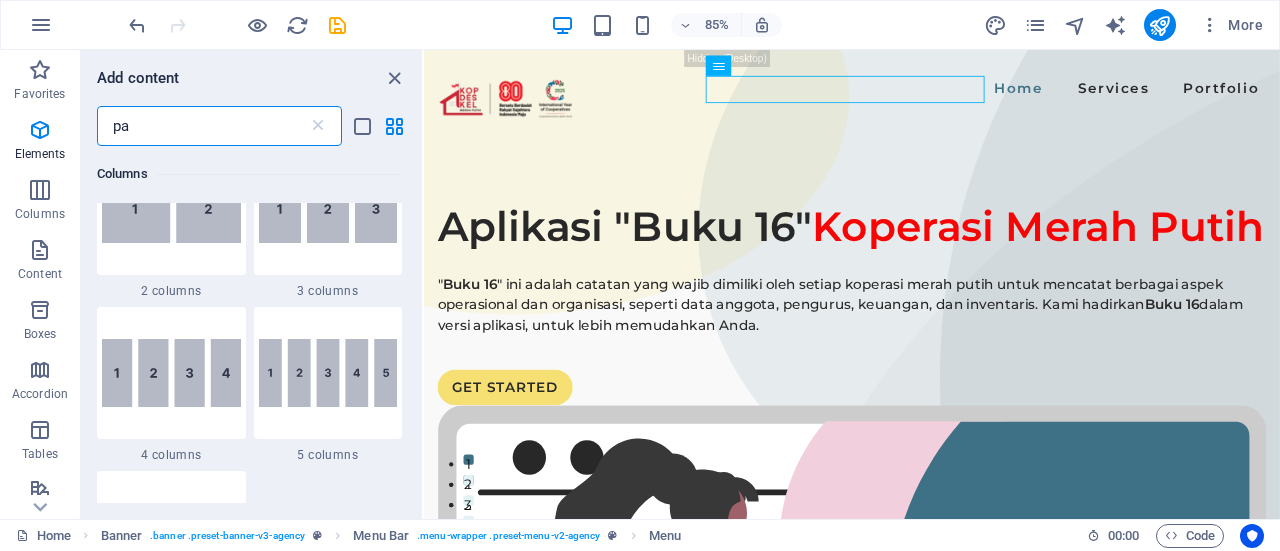 scroll, scrollTop: 0, scrollLeft: 0, axis: both 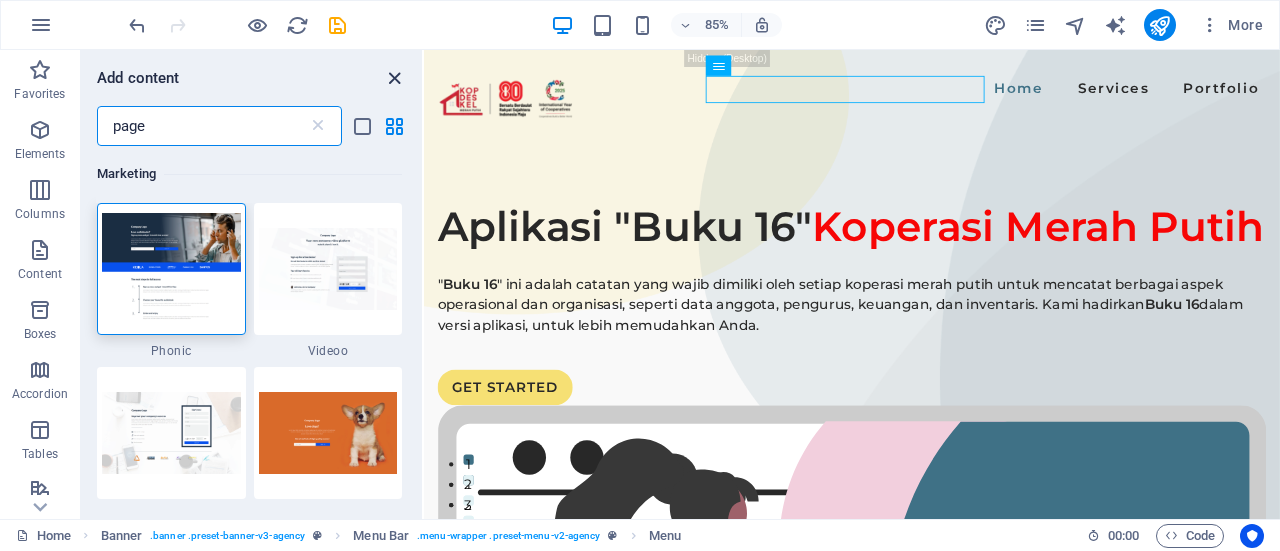 type on "page" 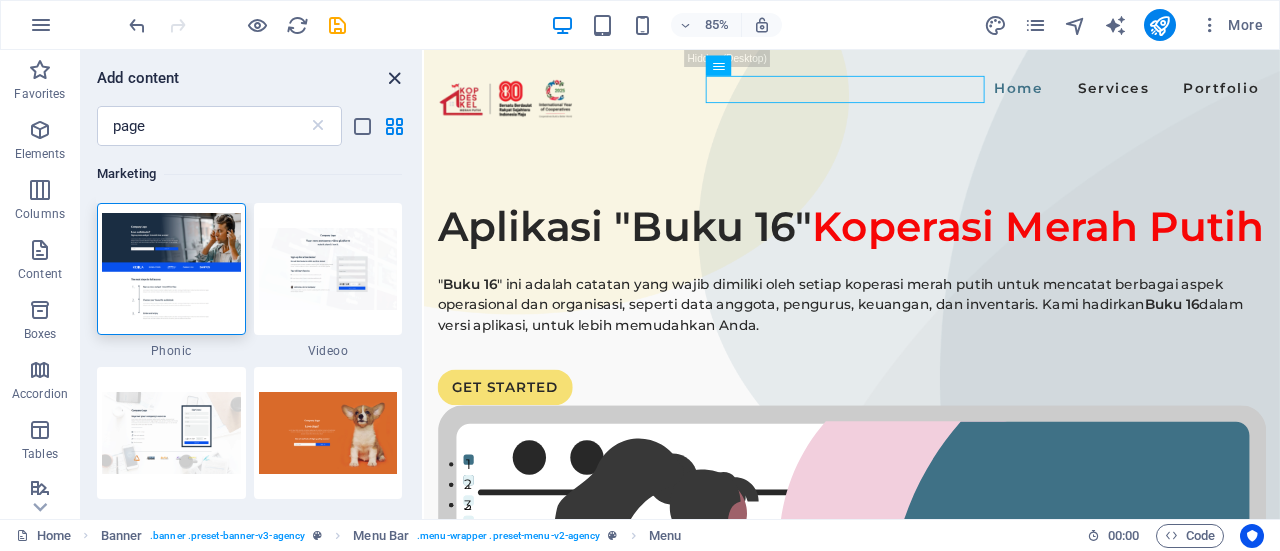 drag, startPoint x: 391, startPoint y: 79, endPoint x: 327, endPoint y: 37, distance: 76.55064 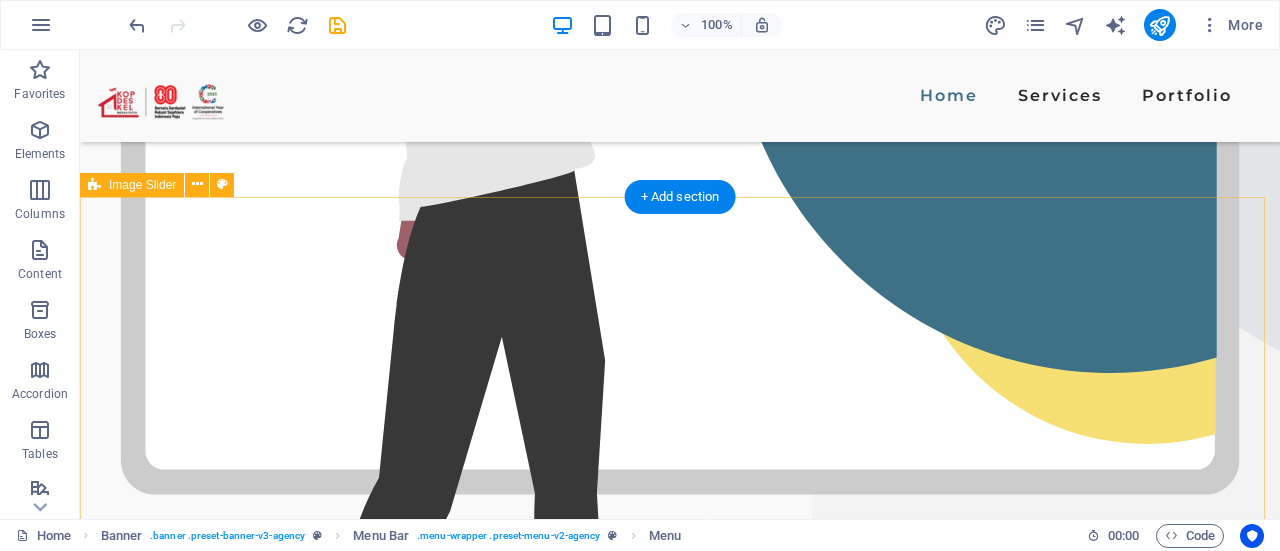 scroll, scrollTop: 900, scrollLeft: 0, axis: vertical 